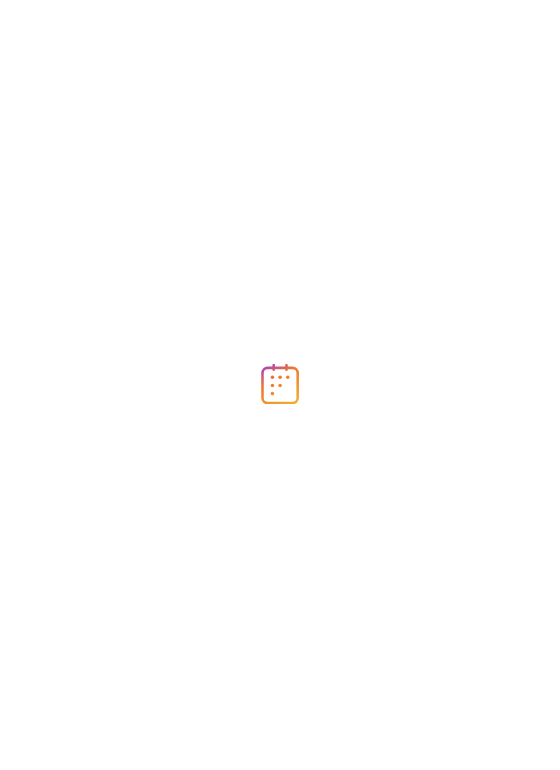 scroll, scrollTop: 0, scrollLeft: 0, axis: both 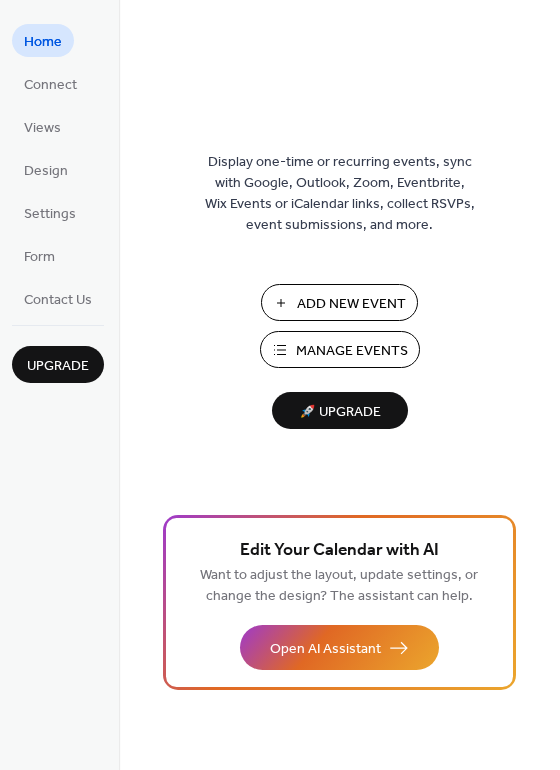 click on "Add New Event" at bounding box center (351, 304) 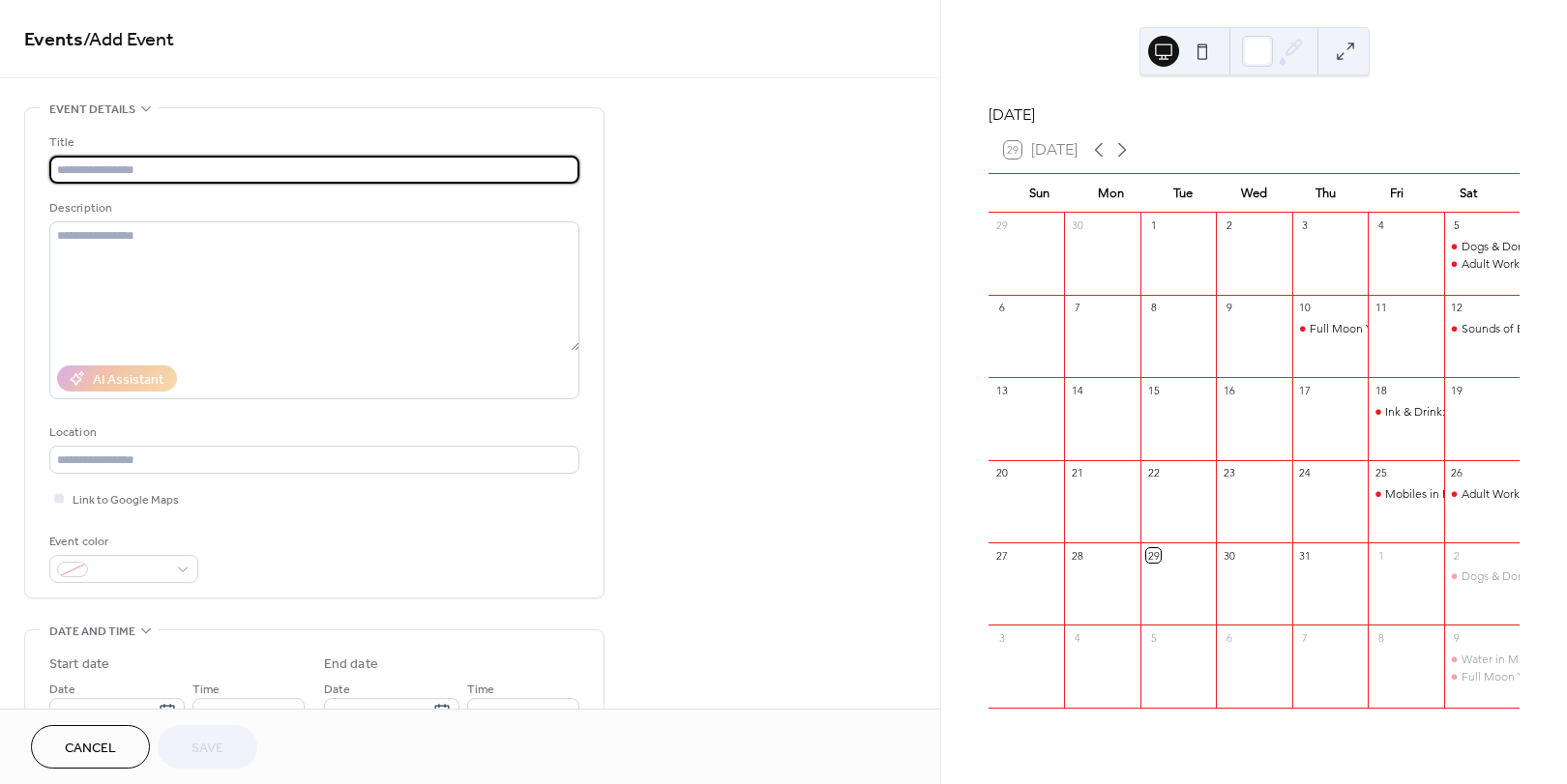 scroll, scrollTop: 0, scrollLeft: 0, axis: both 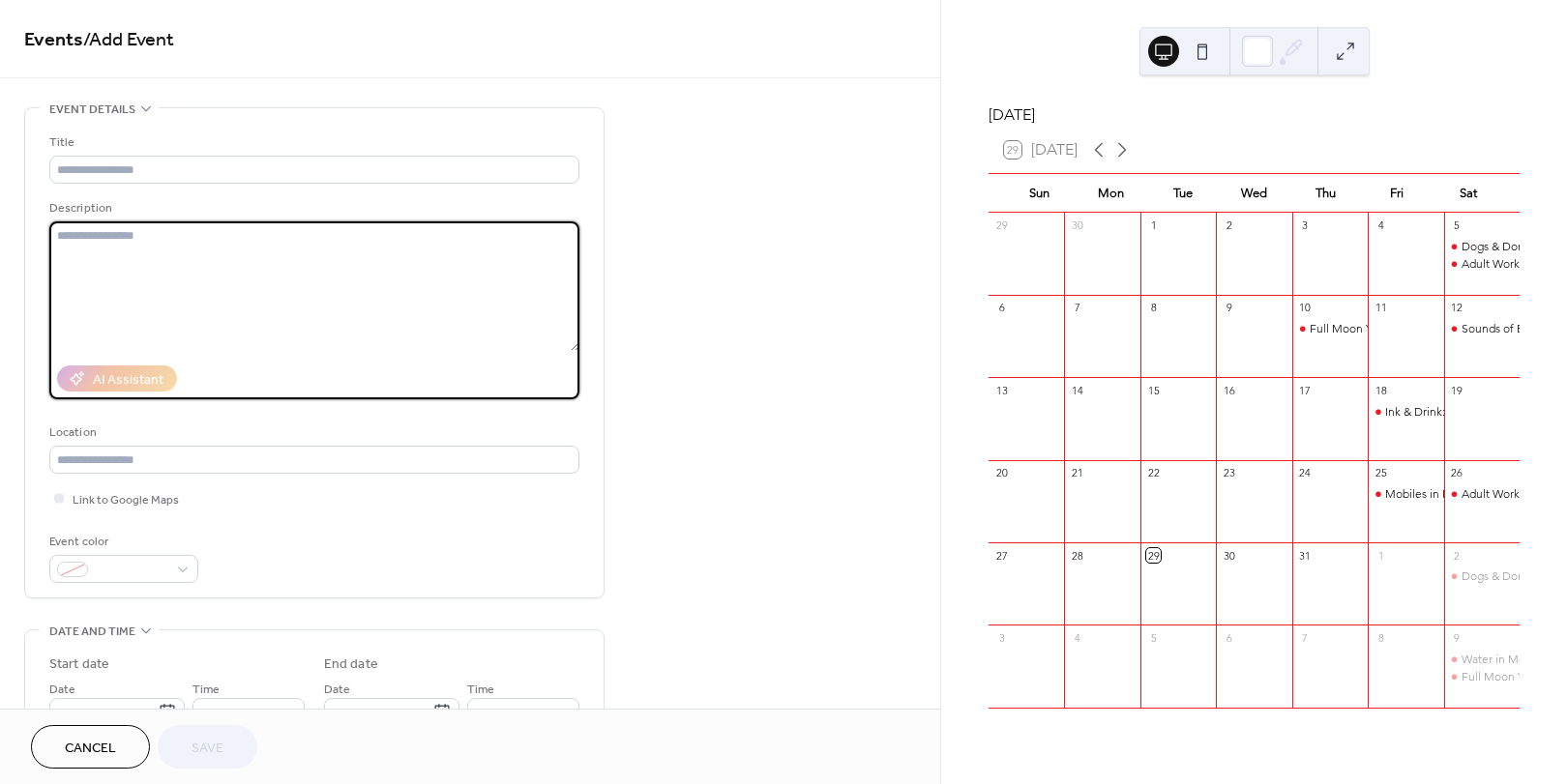 click at bounding box center (314, 286) 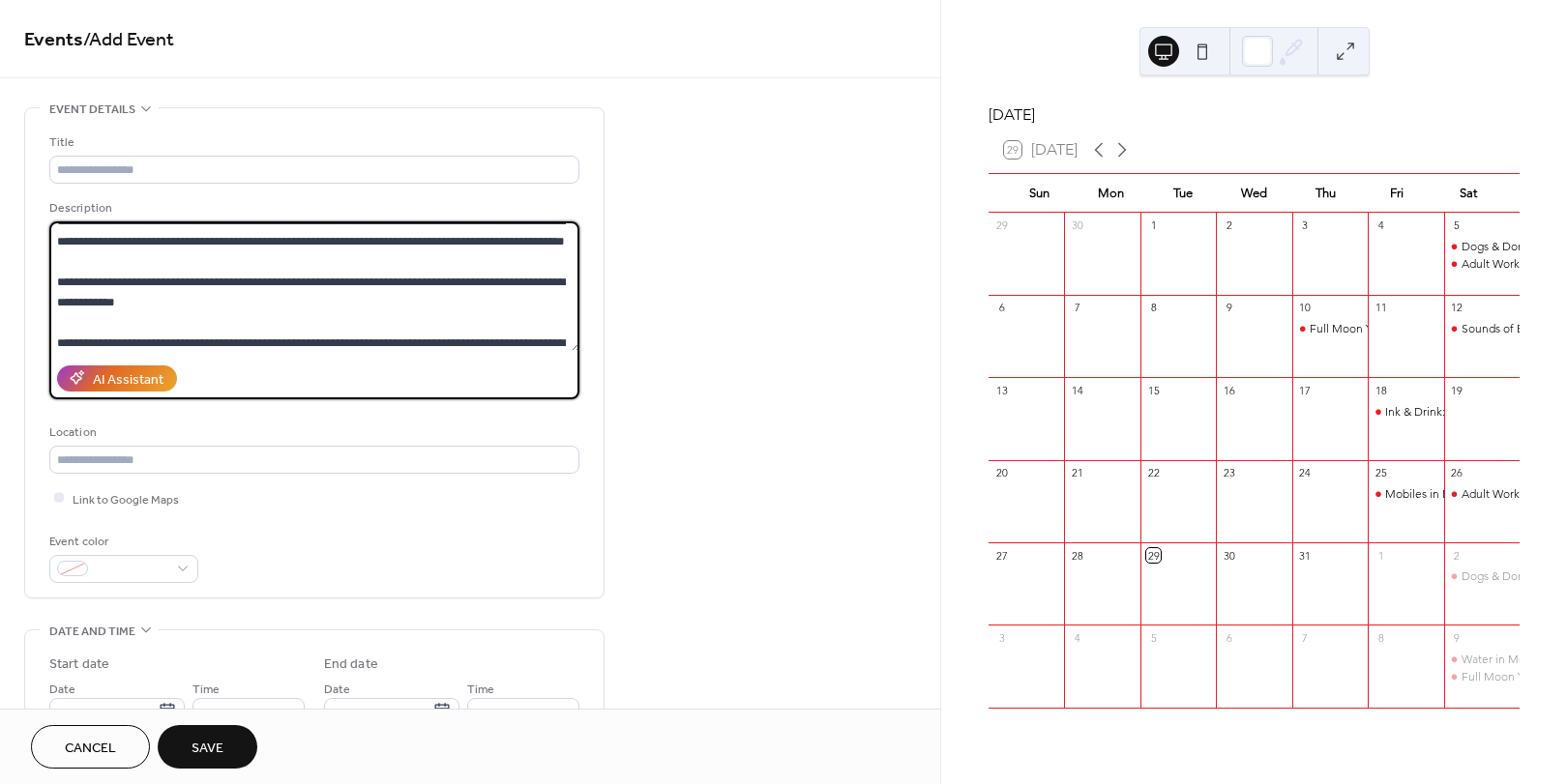 scroll, scrollTop: 0, scrollLeft: 0, axis: both 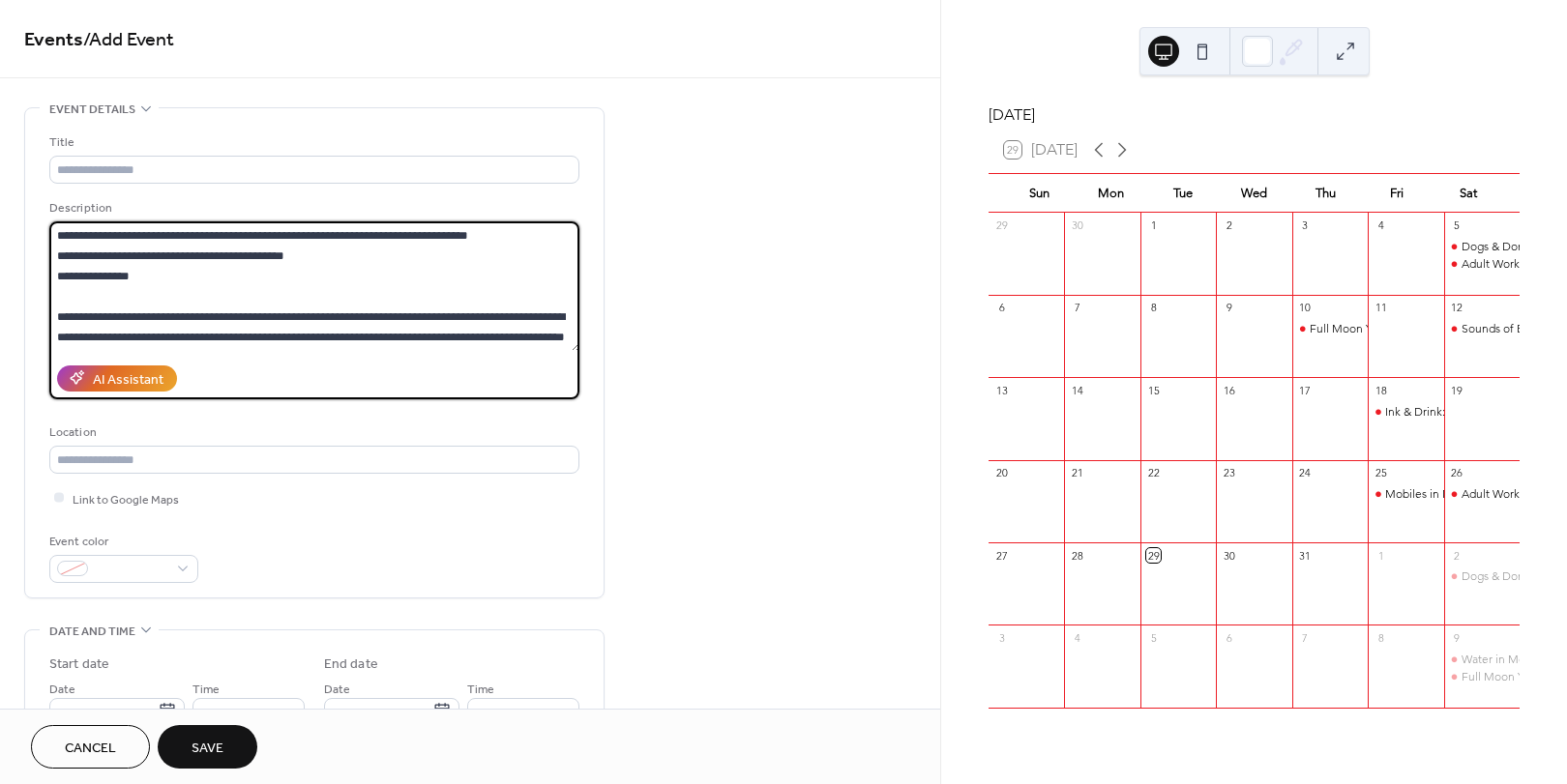 click on "**********" at bounding box center (314, 286) 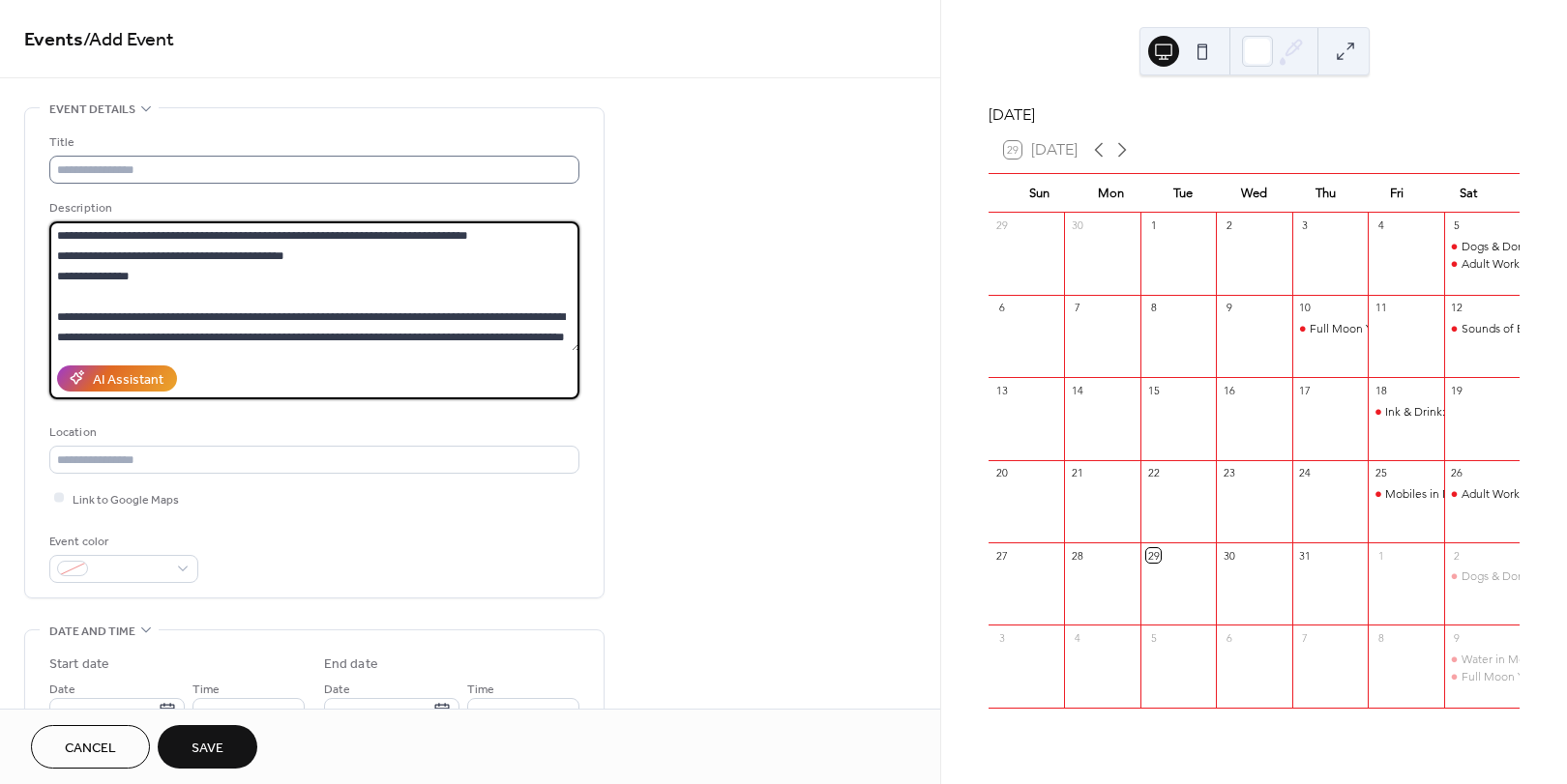 type on "**********" 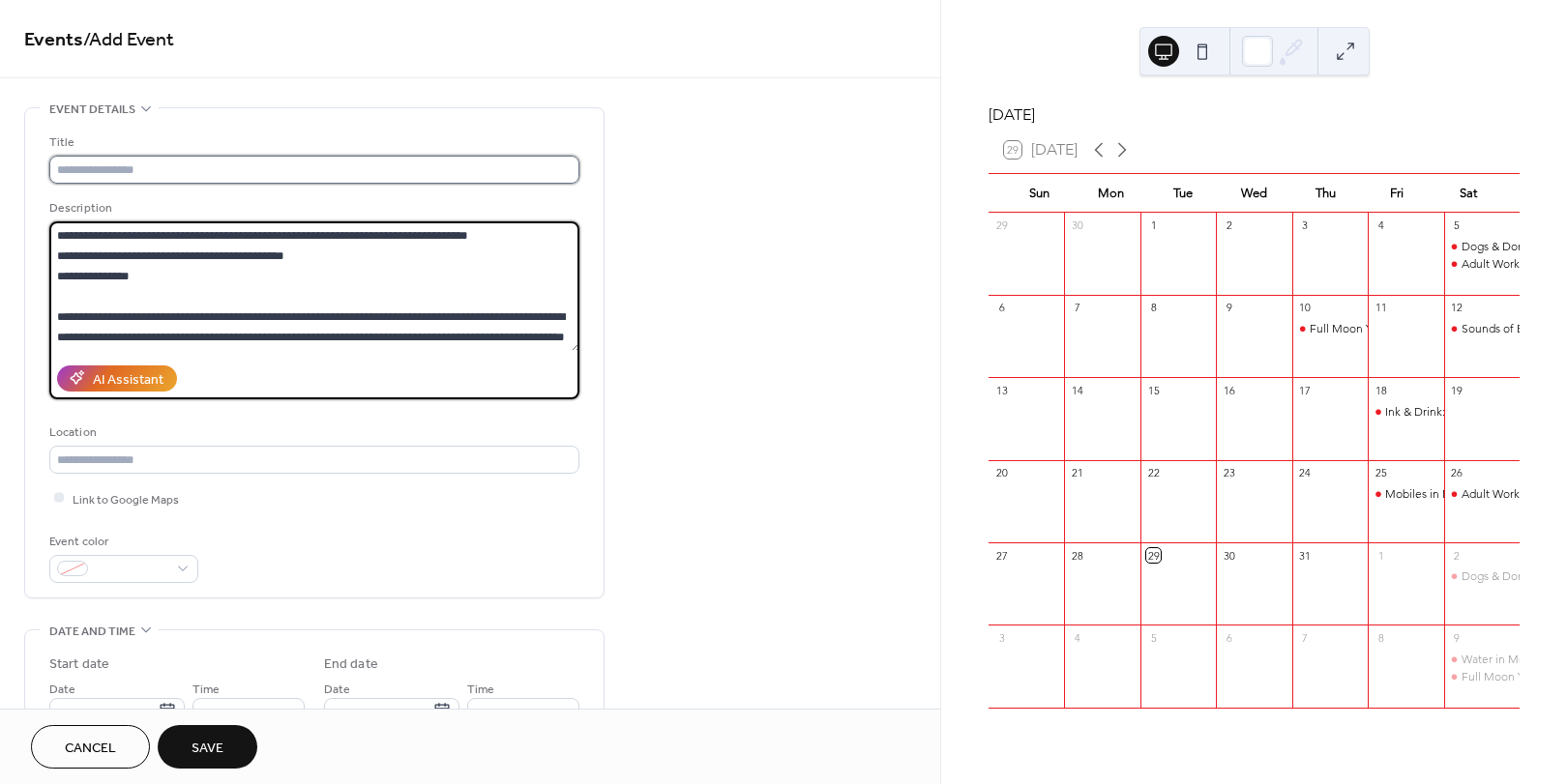 click at bounding box center (314, 169) 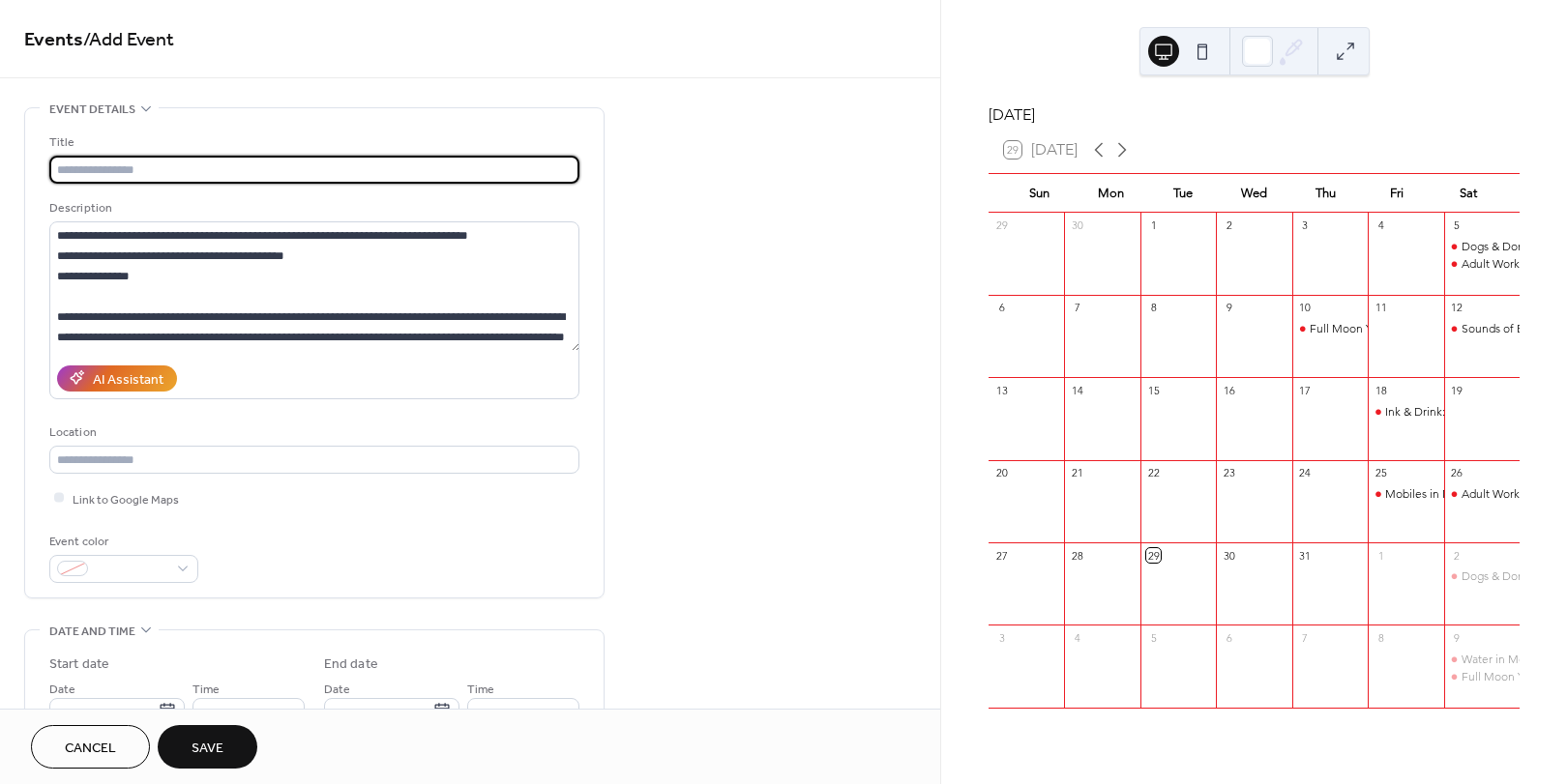 paste on "**********" 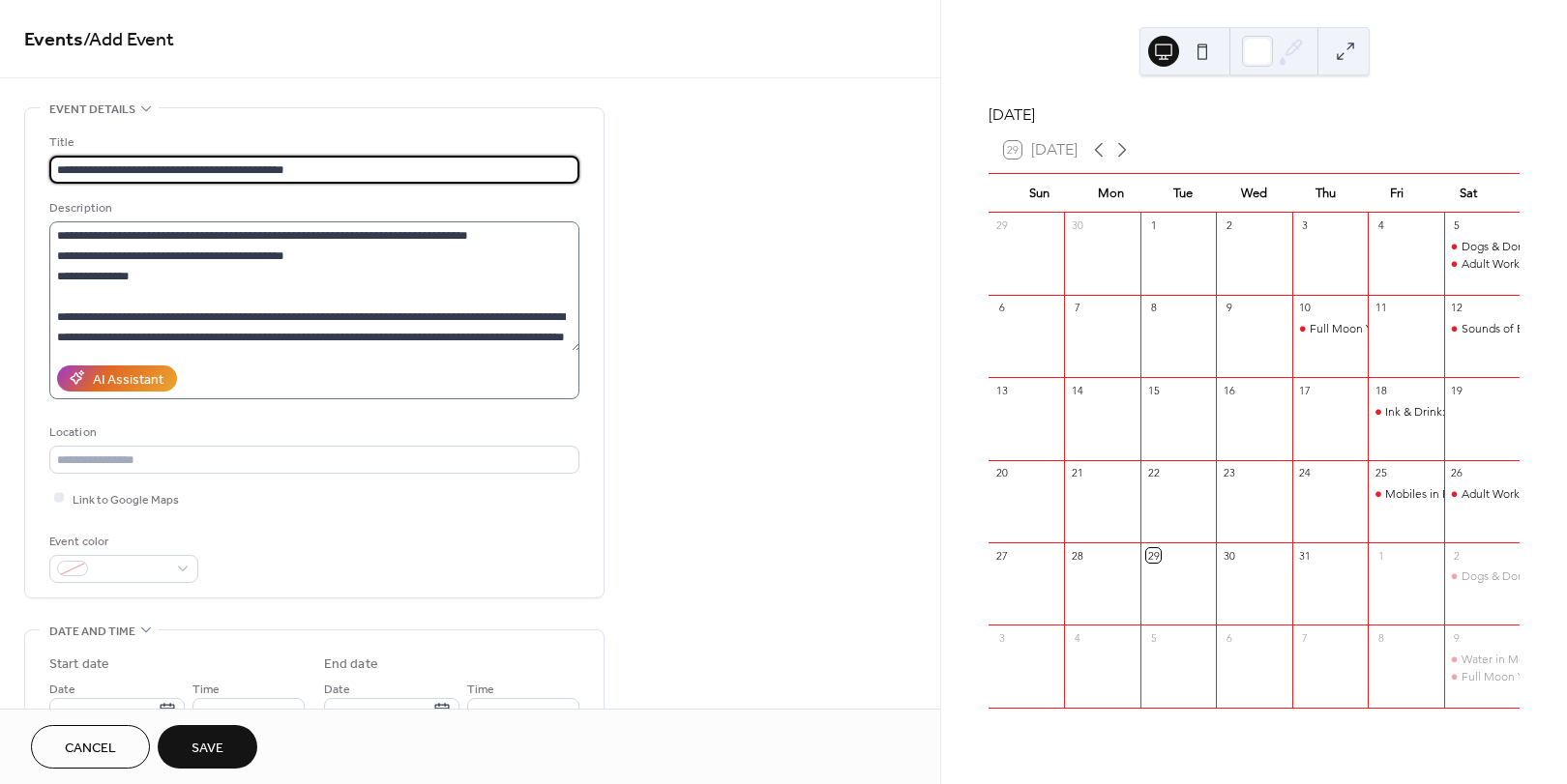 type on "**********" 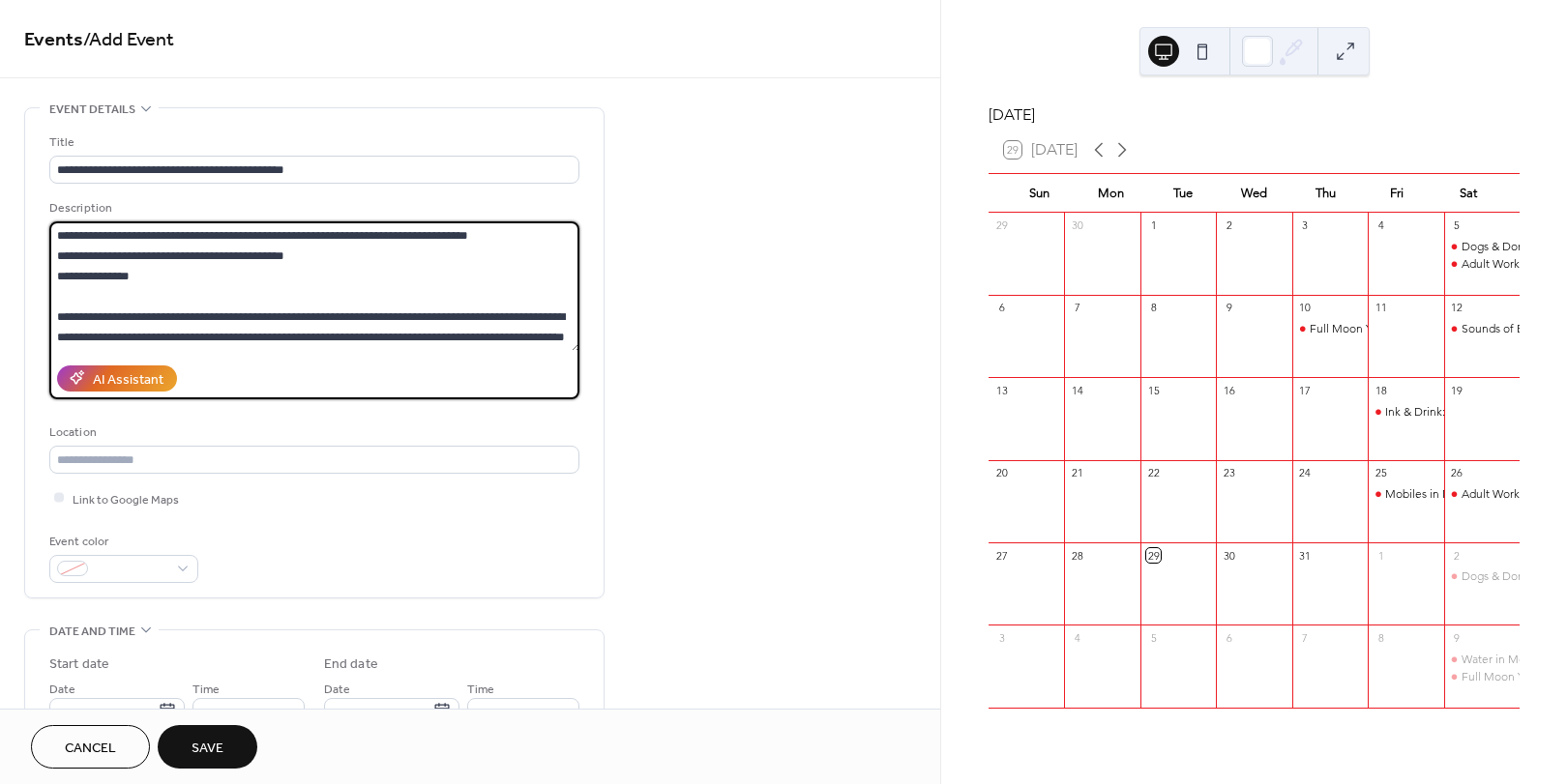 drag, startPoint x: 213, startPoint y: 256, endPoint x: 29, endPoint y: 252, distance: 184.0435 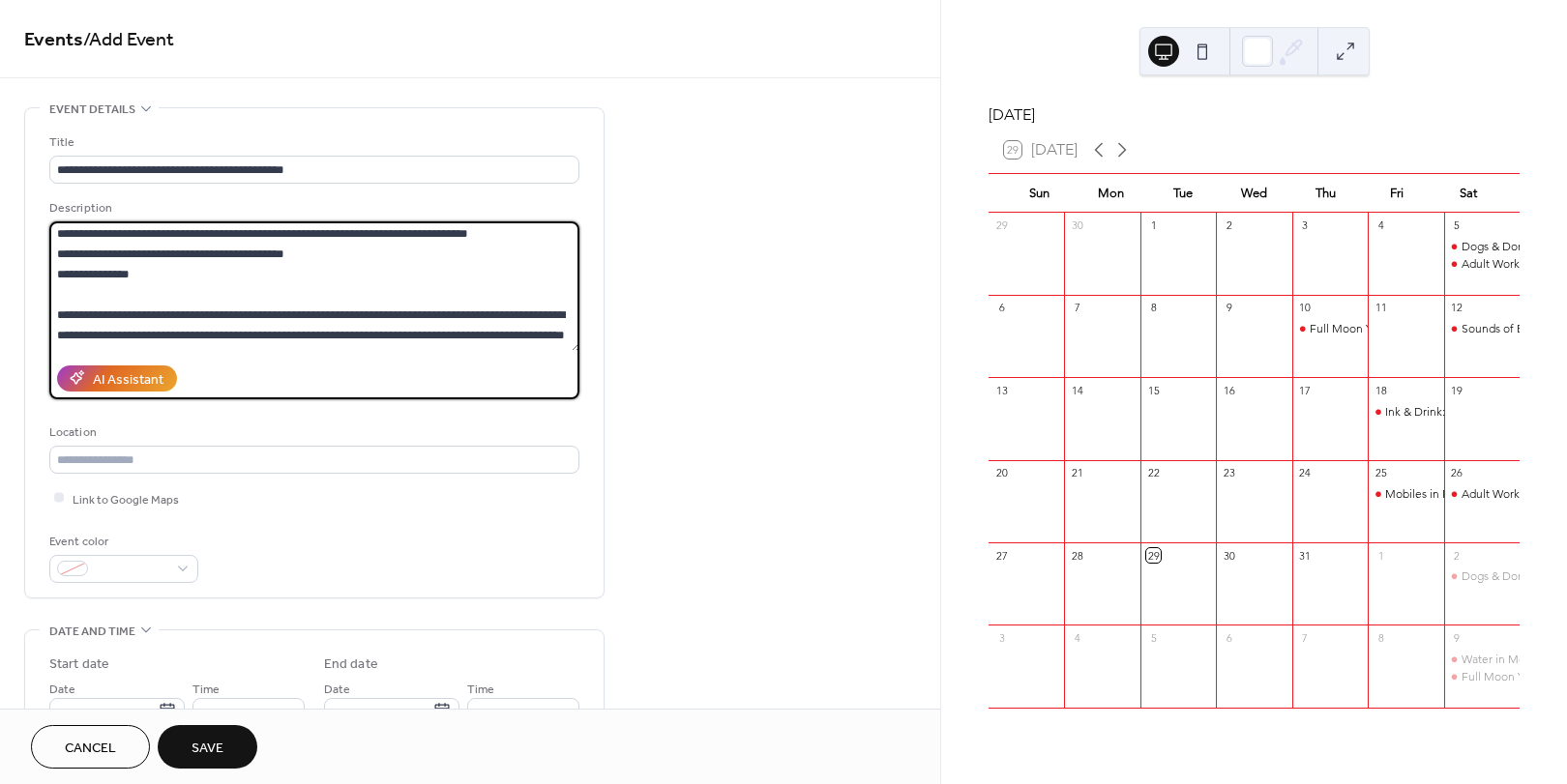 scroll, scrollTop: 0, scrollLeft: 0, axis: both 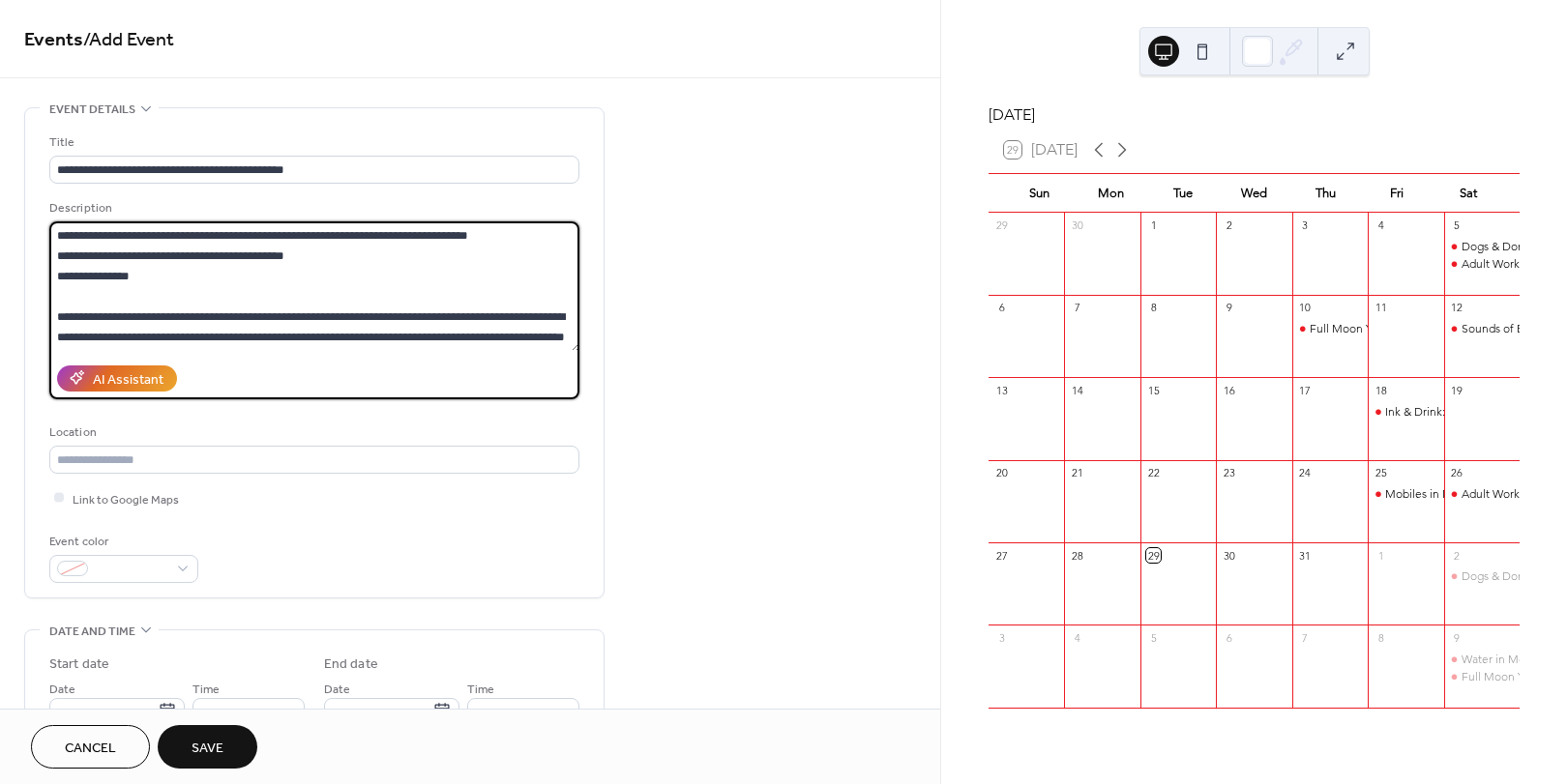 click on "**********" at bounding box center (314, 286) 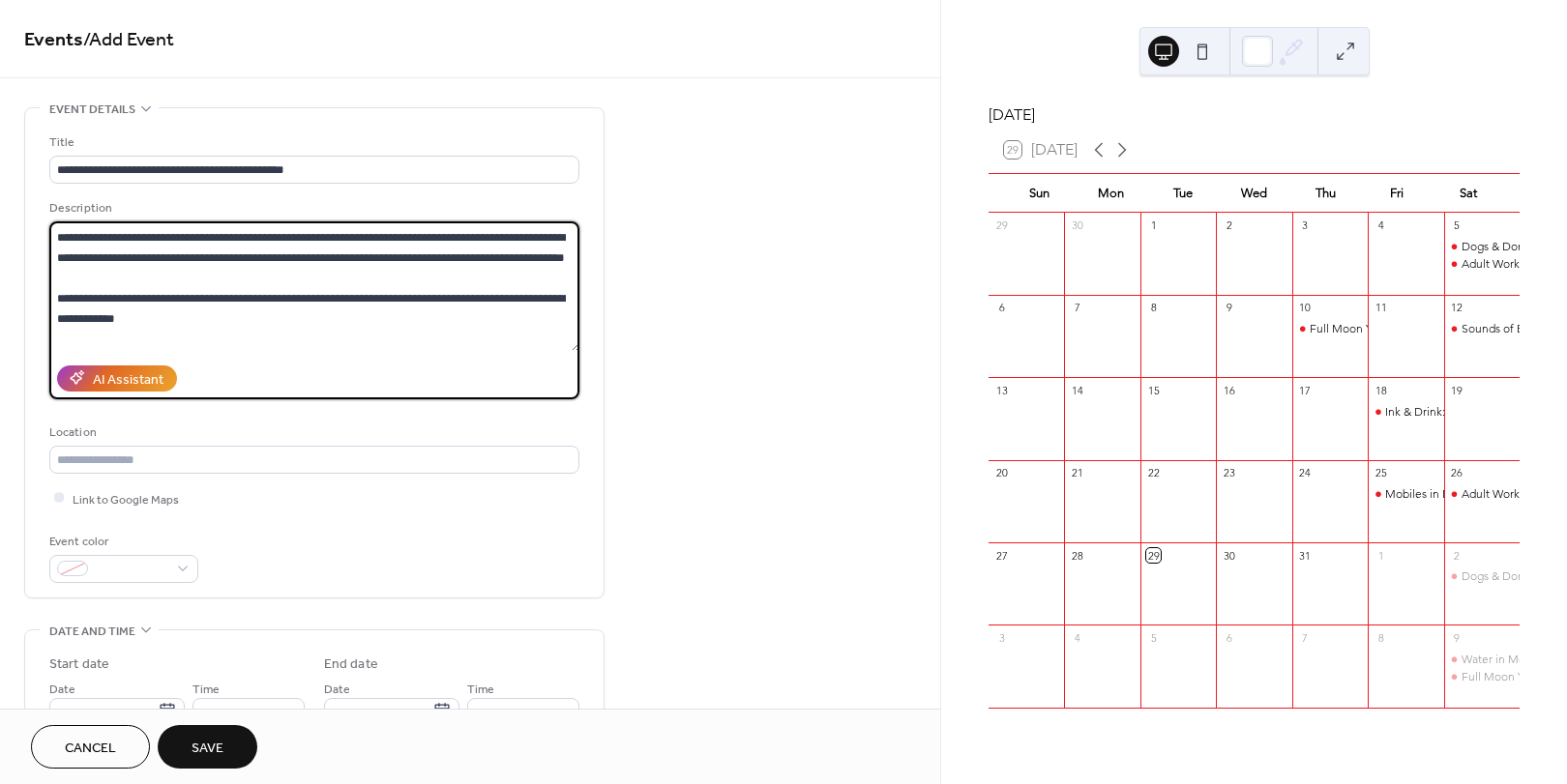scroll, scrollTop: 61, scrollLeft: 0, axis: vertical 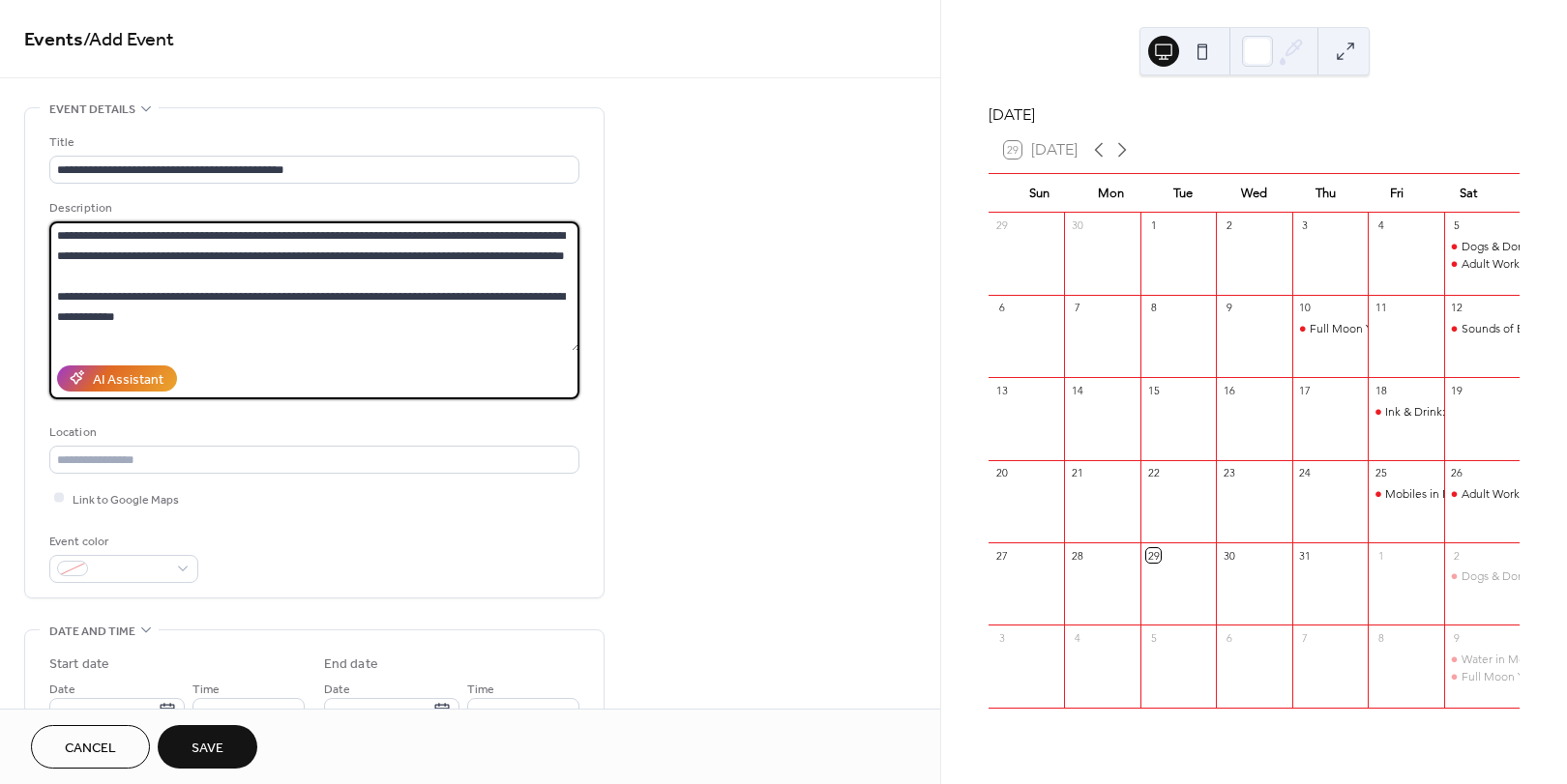 click on "**********" at bounding box center (314, 286) 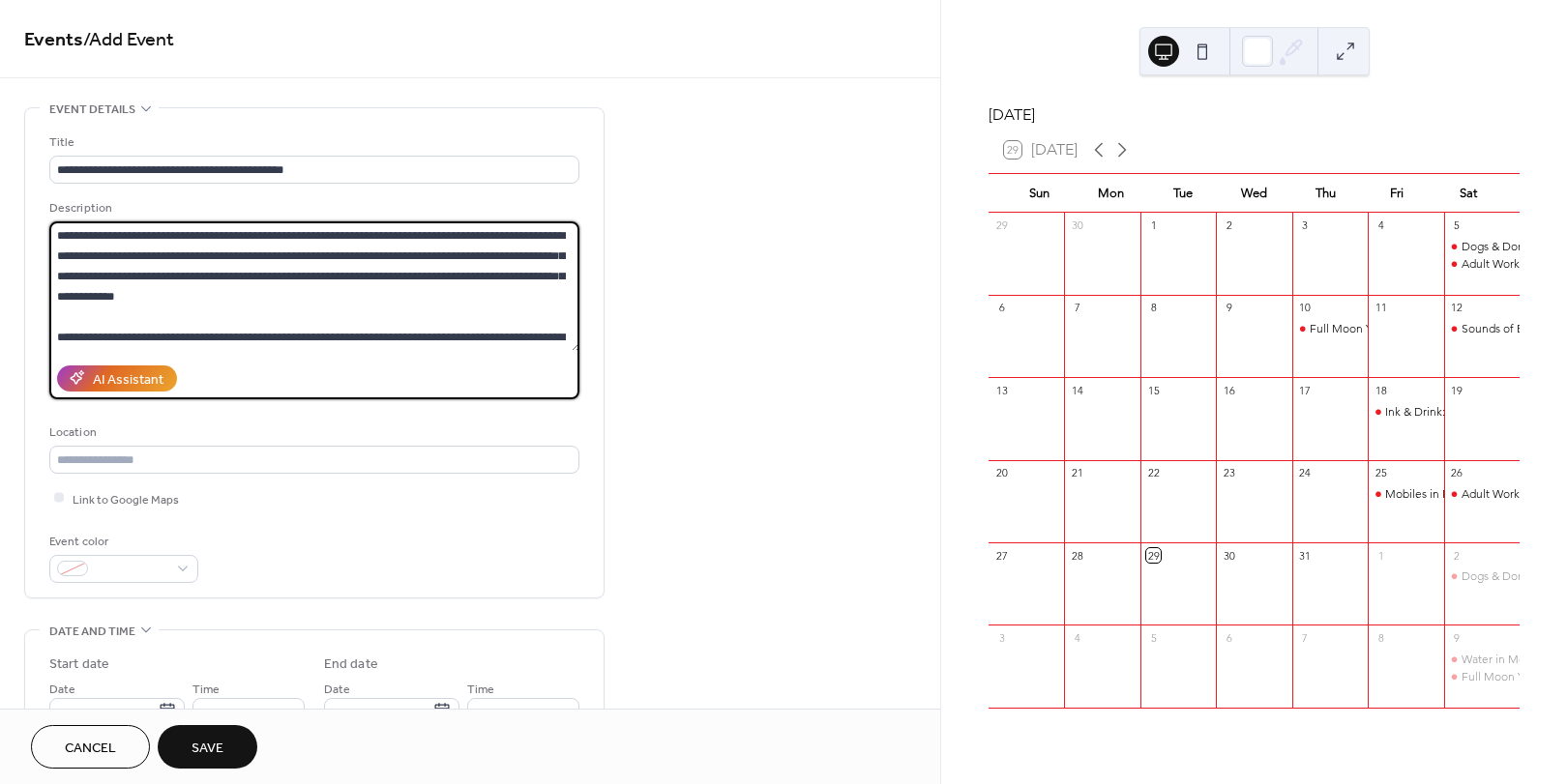 scroll, scrollTop: 41, scrollLeft: 0, axis: vertical 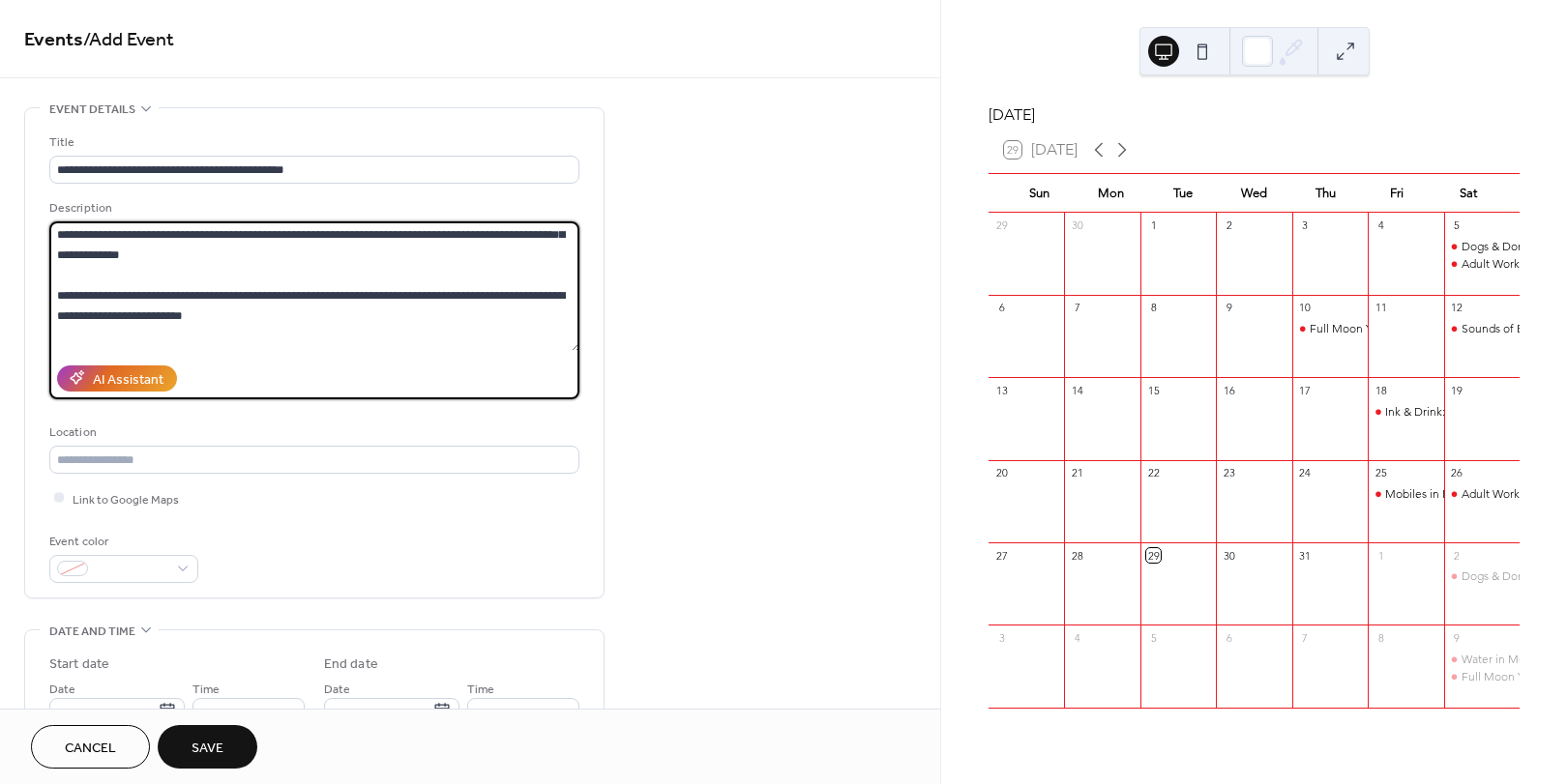 click on "**********" at bounding box center [314, 286] 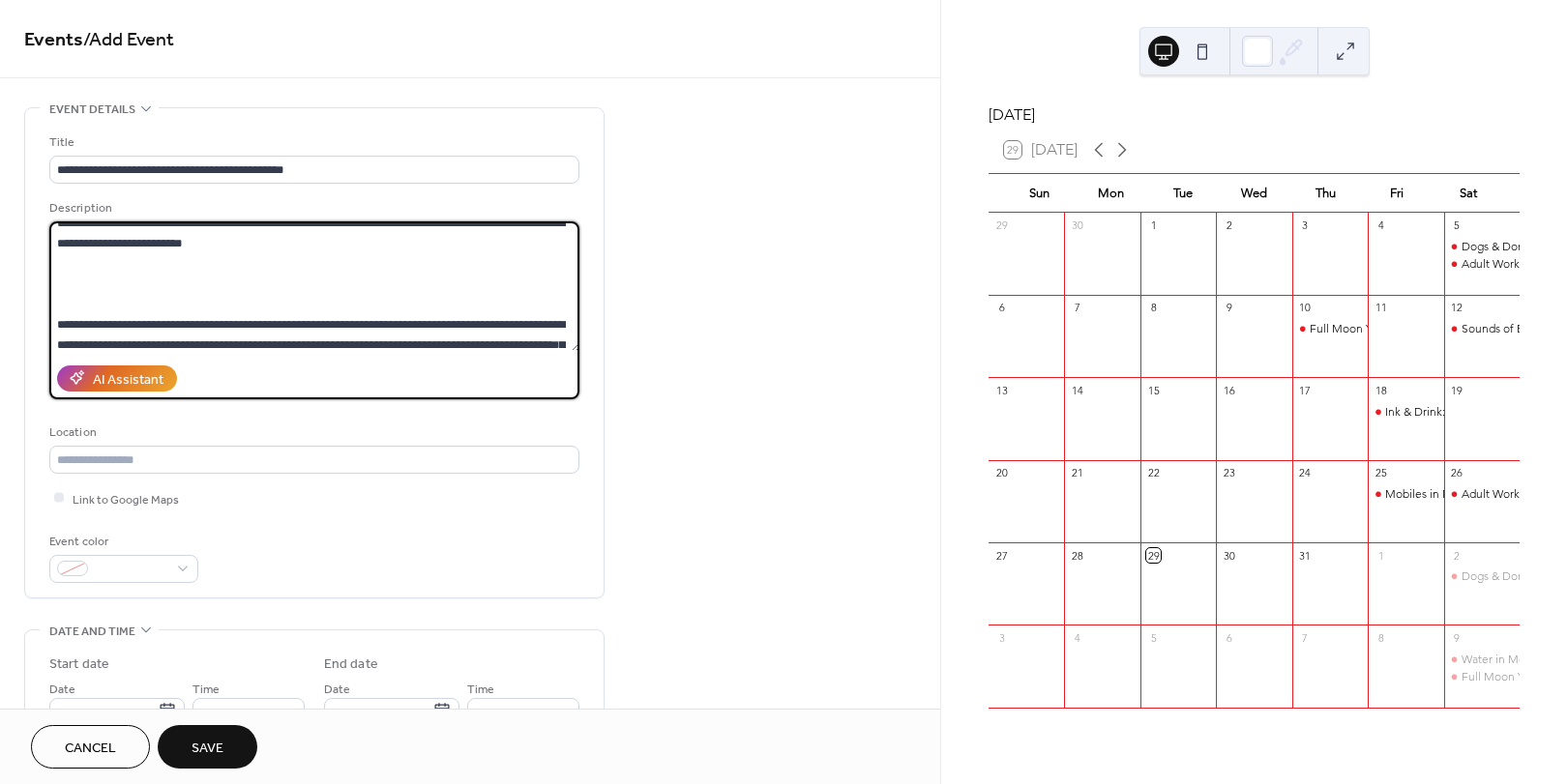 scroll, scrollTop: 172, scrollLeft: 0, axis: vertical 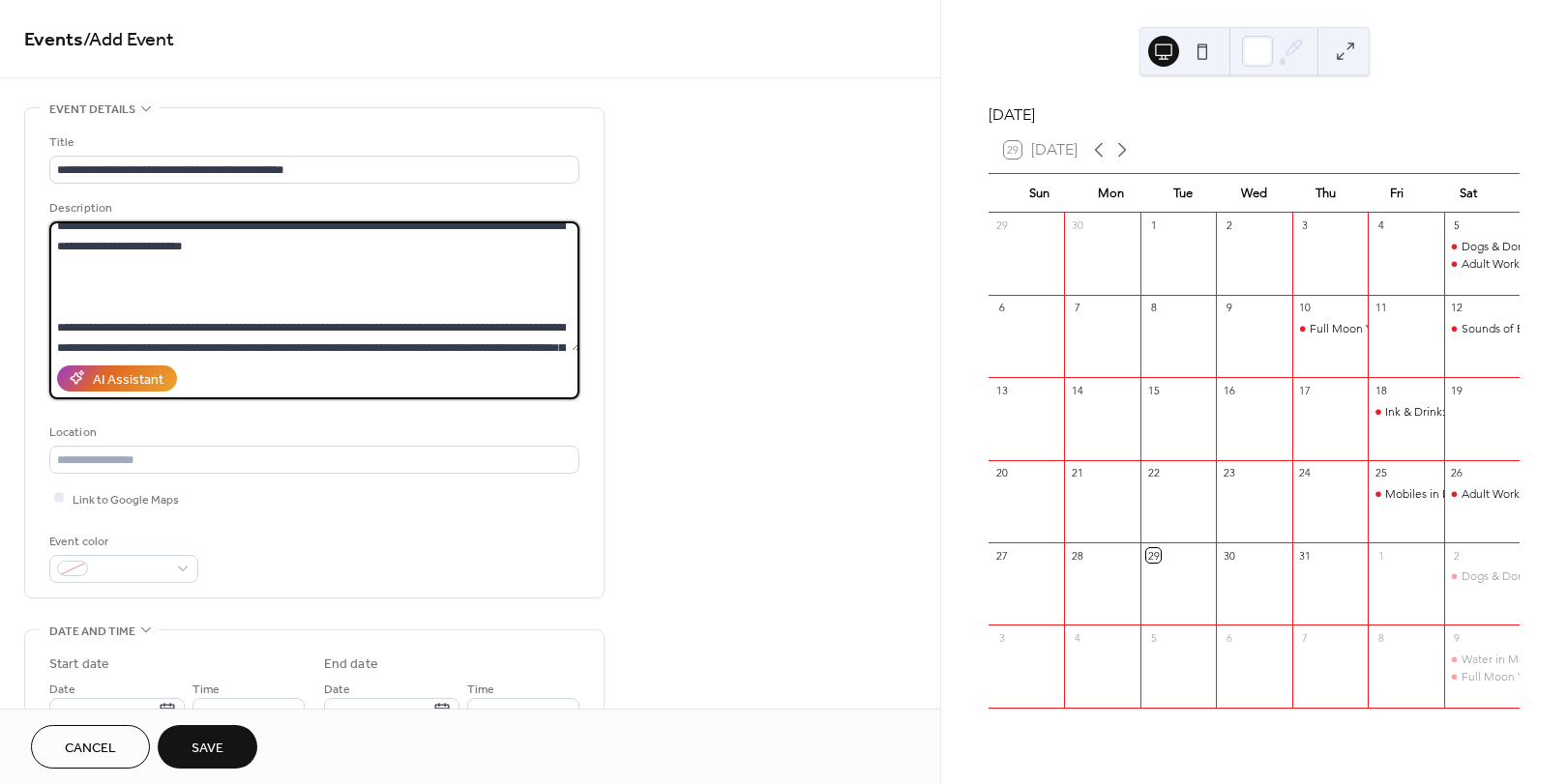 click on "**********" at bounding box center (314, 286) 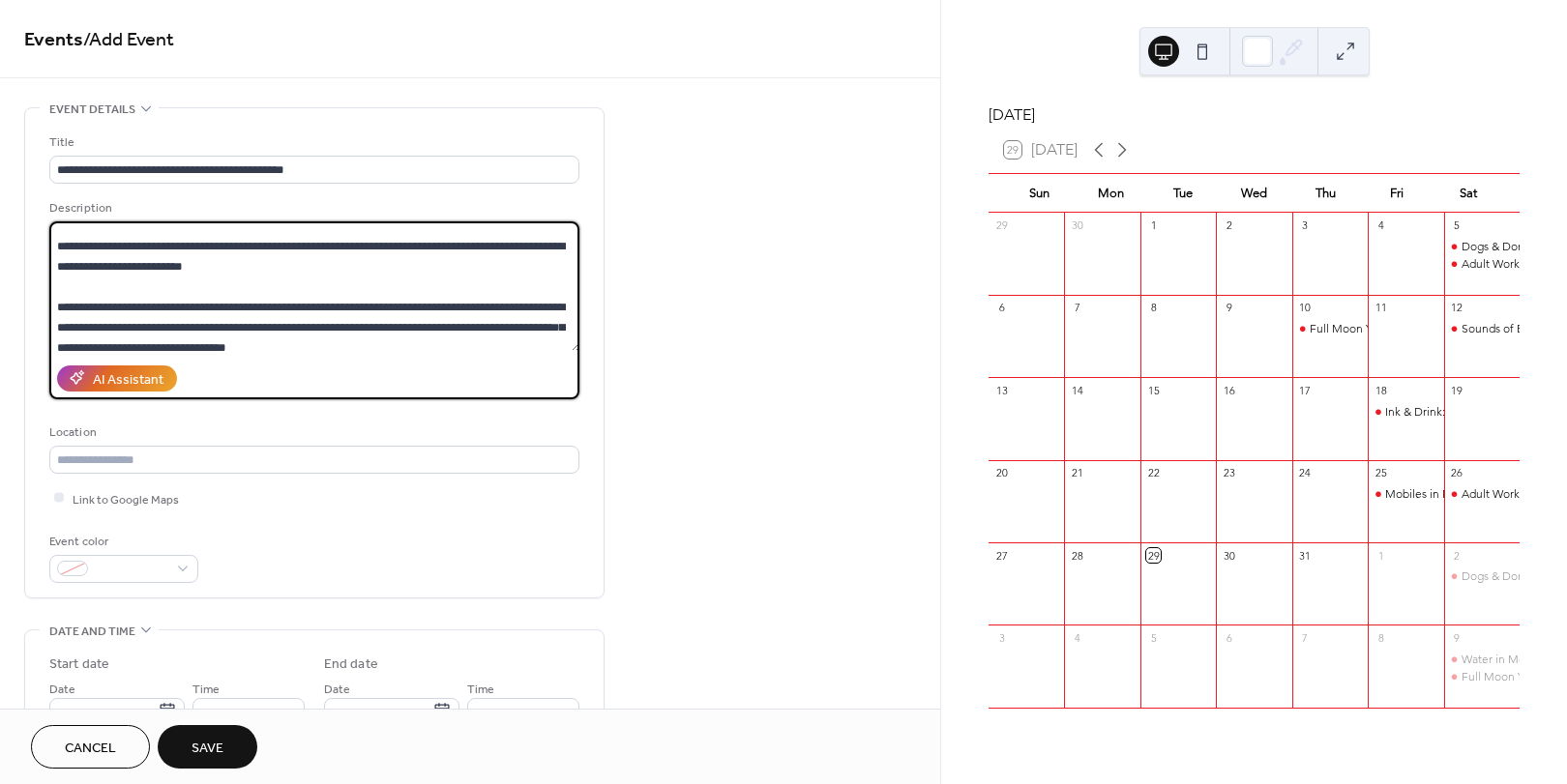 scroll, scrollTop: 161, scrollLeft: 0, axis: vertical 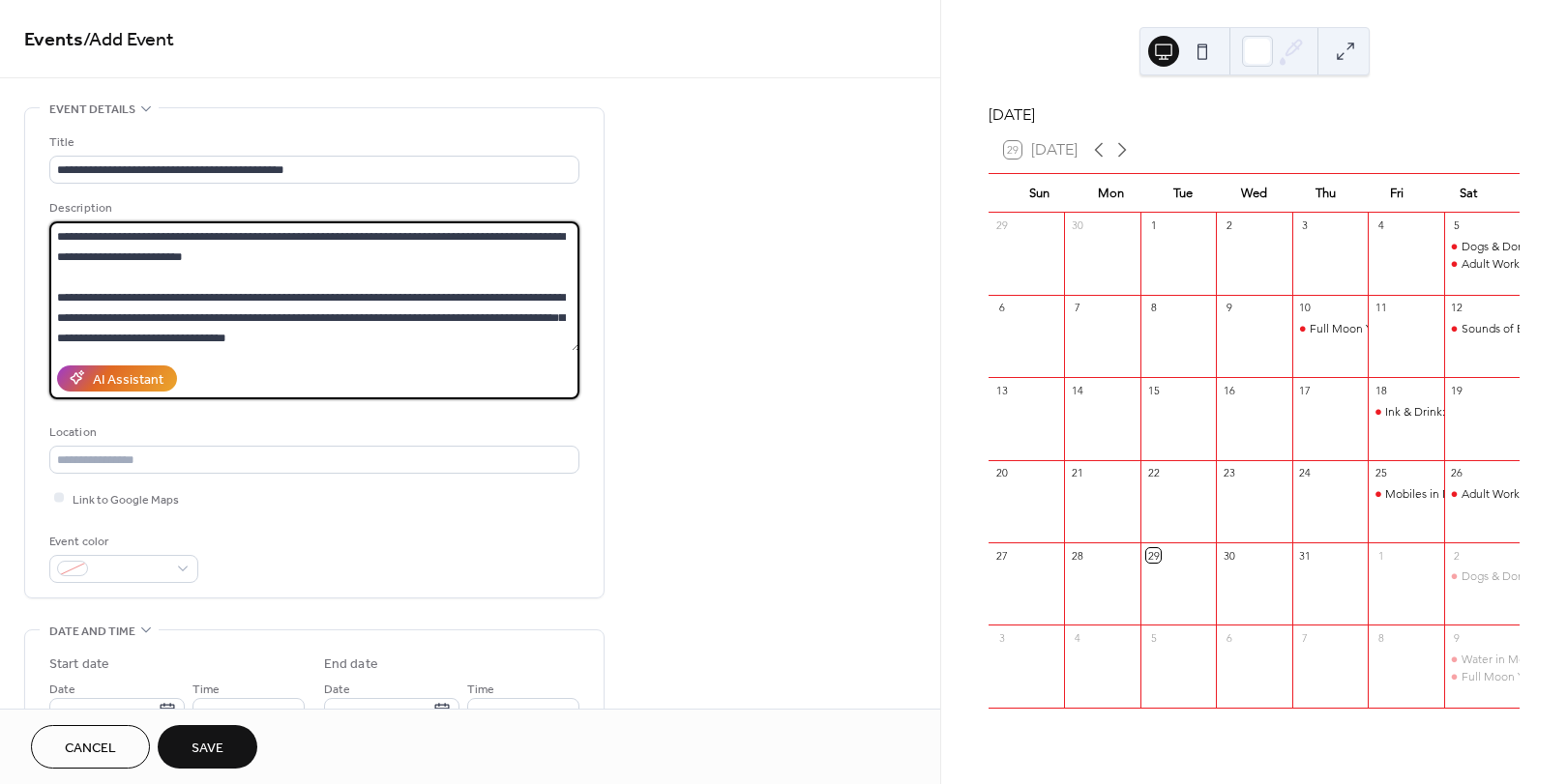 type on "**********" 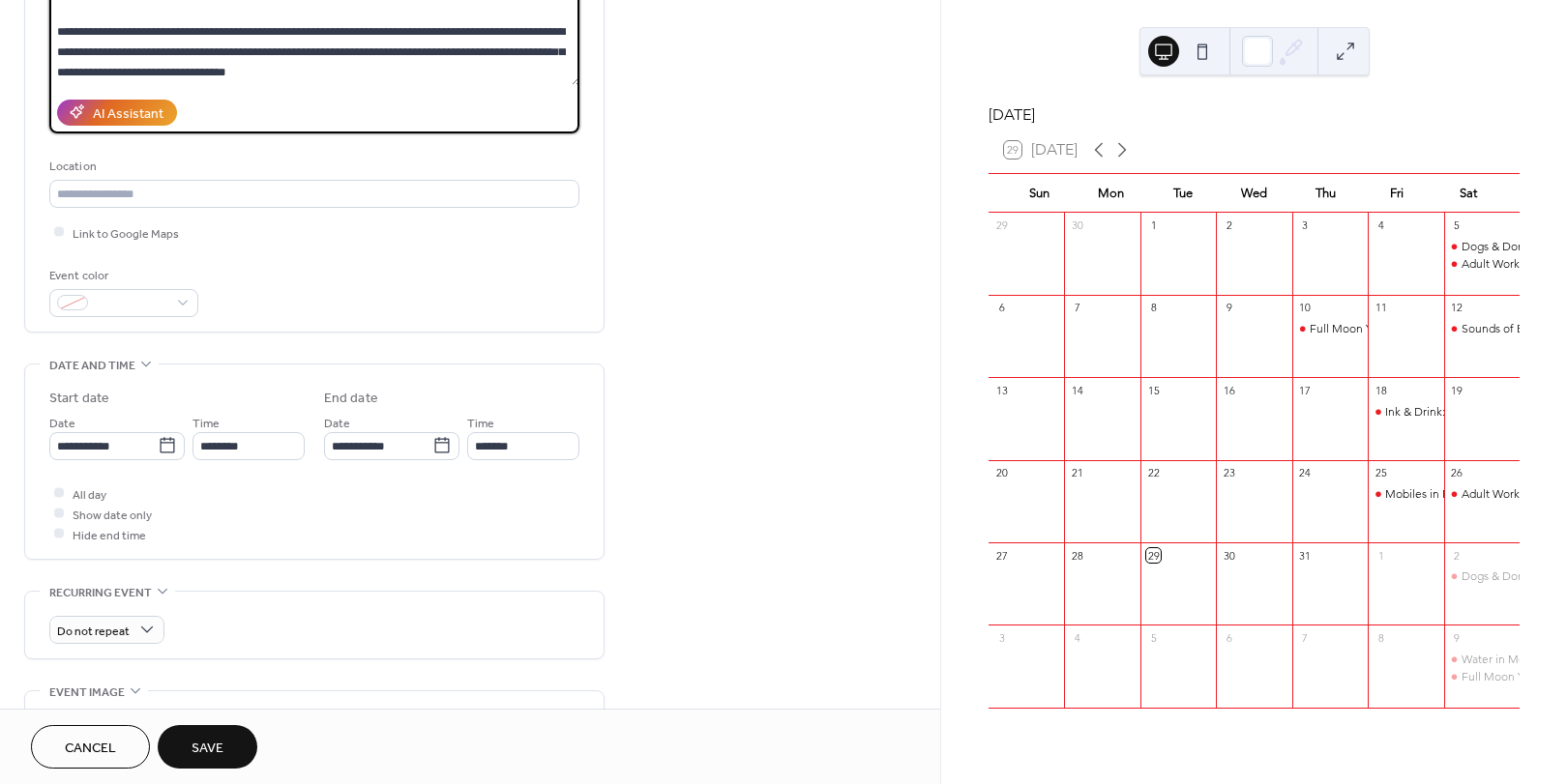 scroll, scrollTop: 282, scrollLeft: 0, axis: vertical 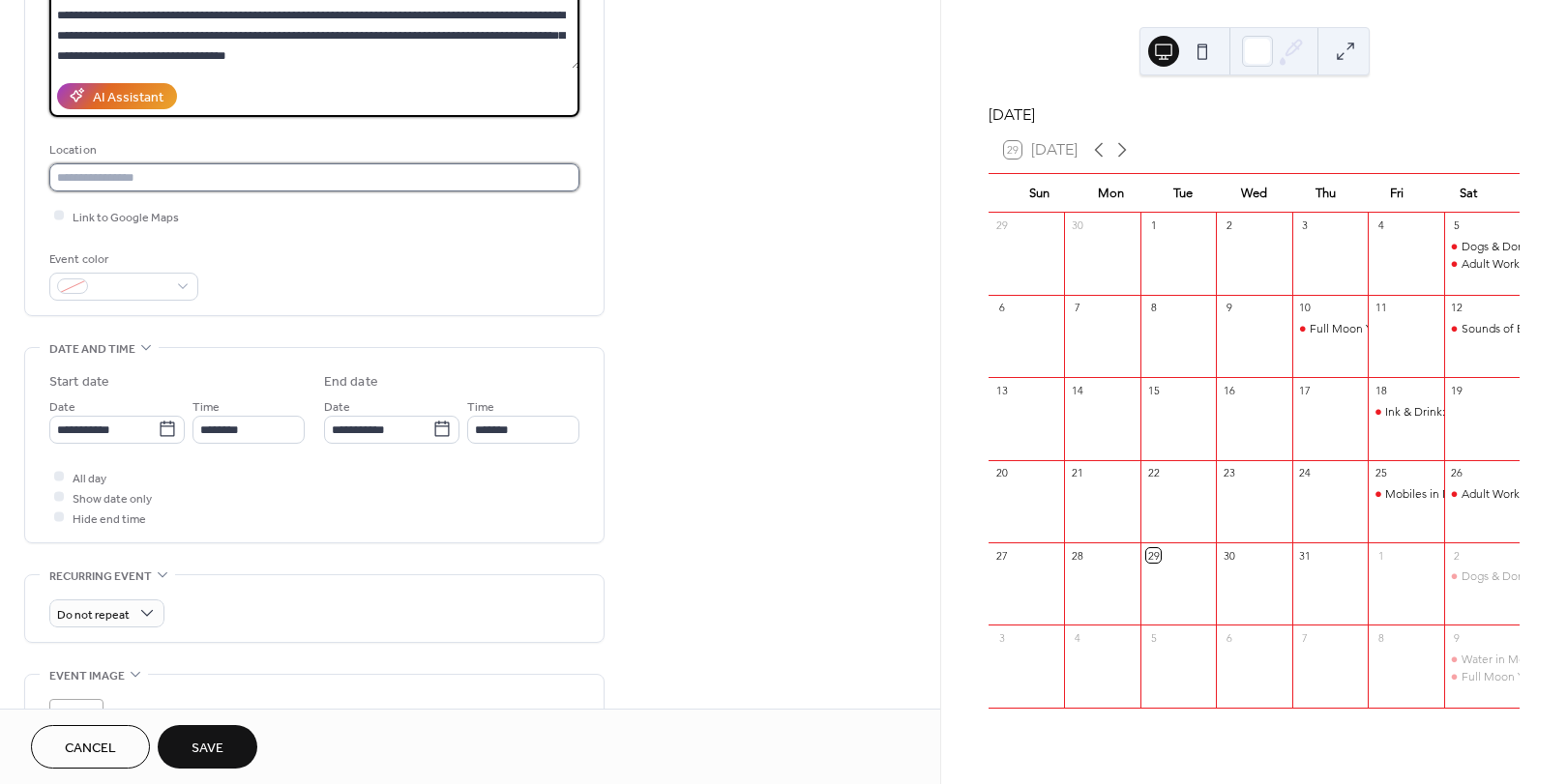click at bounding box center [314, 177] 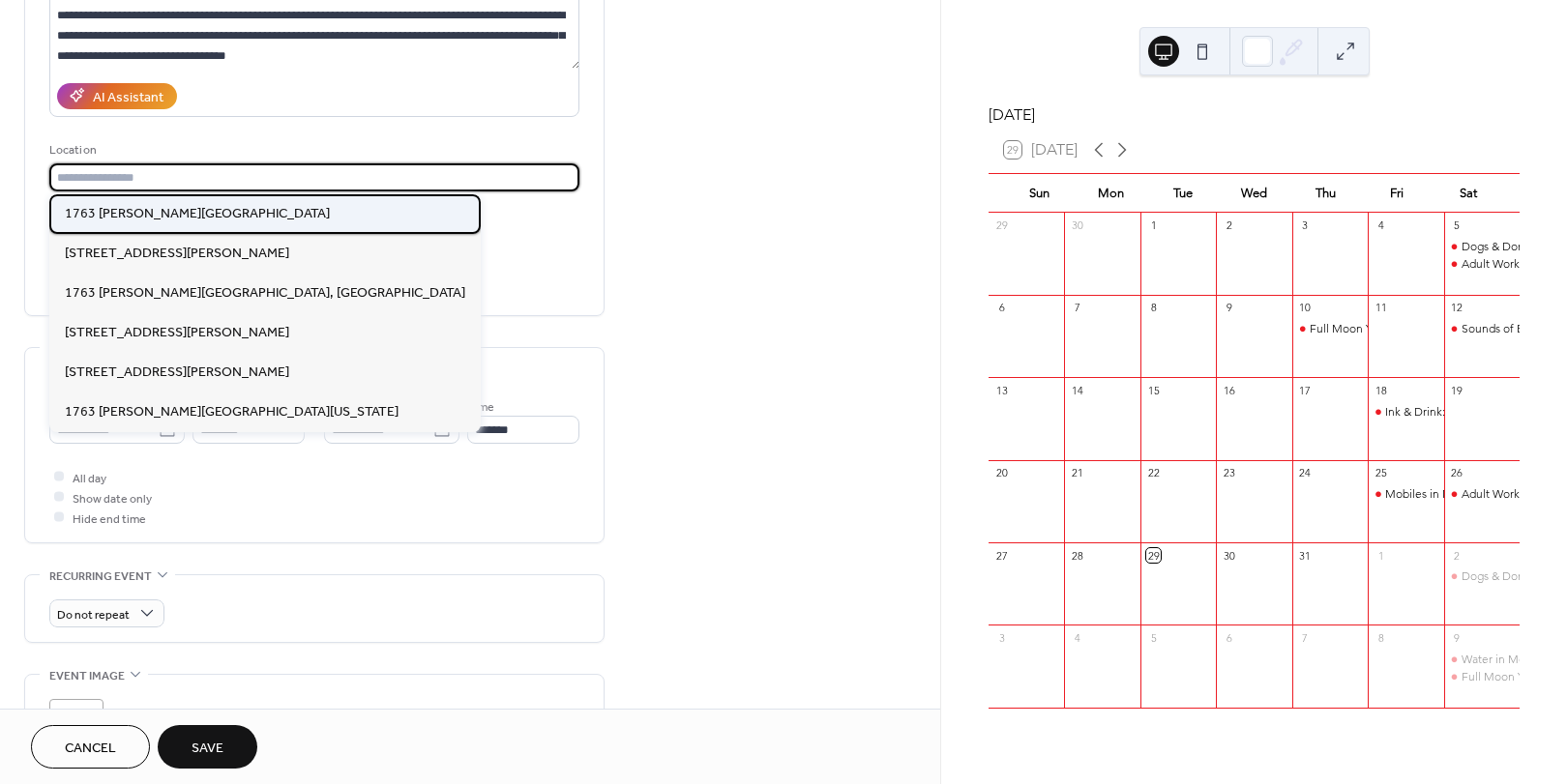 click on "1763 [PERSON_NAME][GEOGRAPHIC_DATA]" at bounding box center (197, 213) 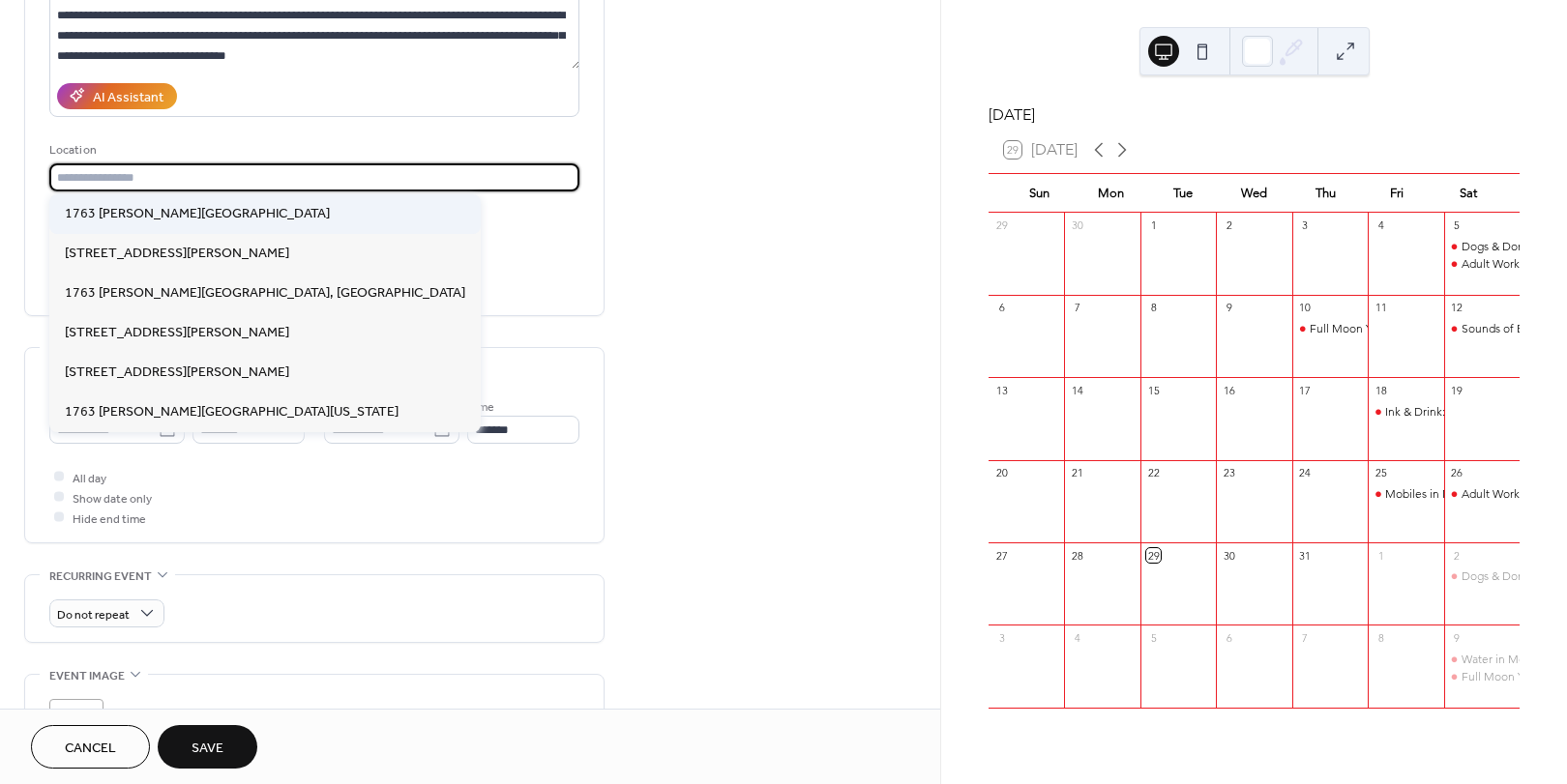 type on "**********" 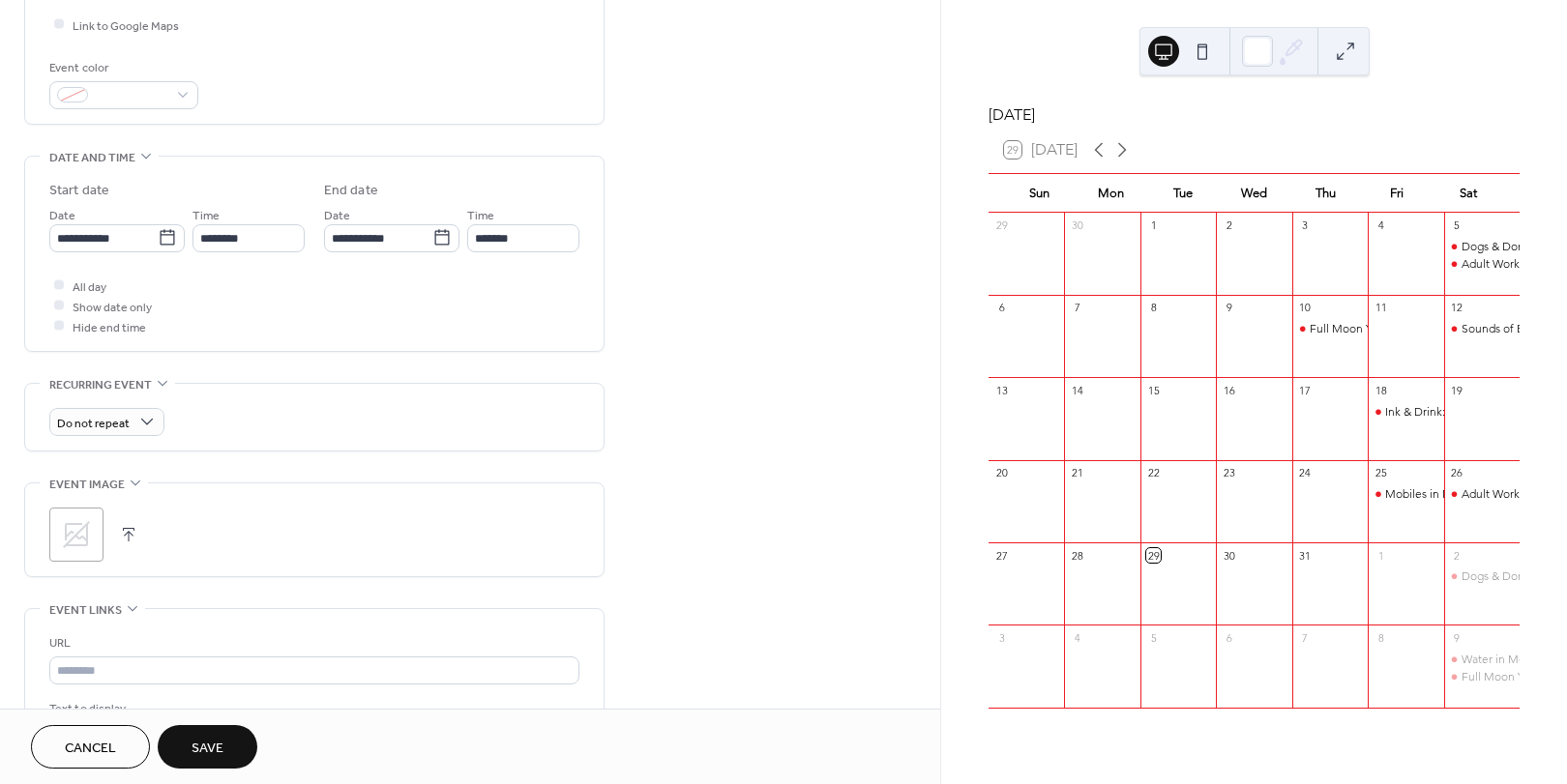 scroll, scrollTop: 479, scrollLeft: 0, axis: vertical 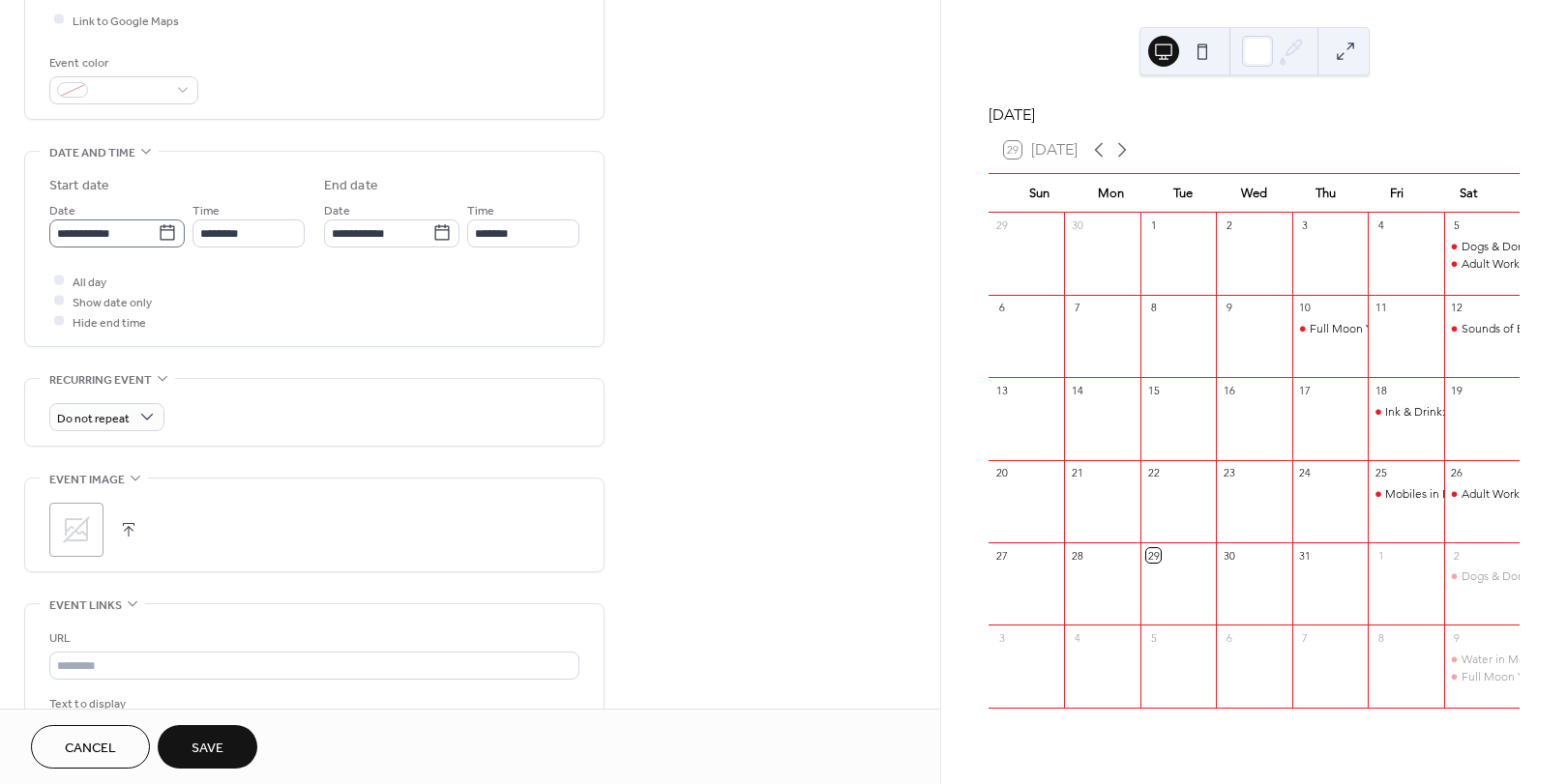 click 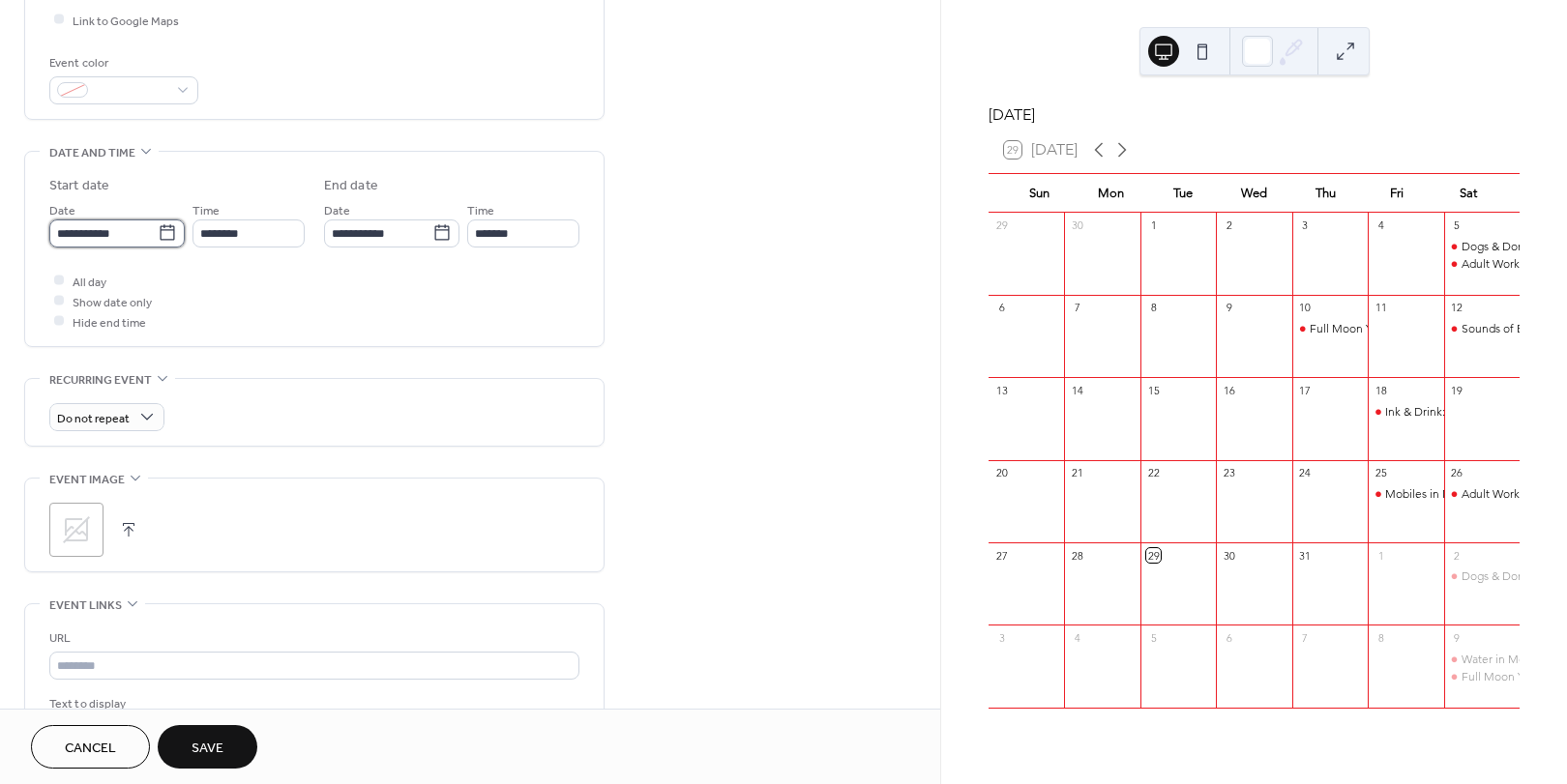 click on "**********" at bounding box center [103, 233] 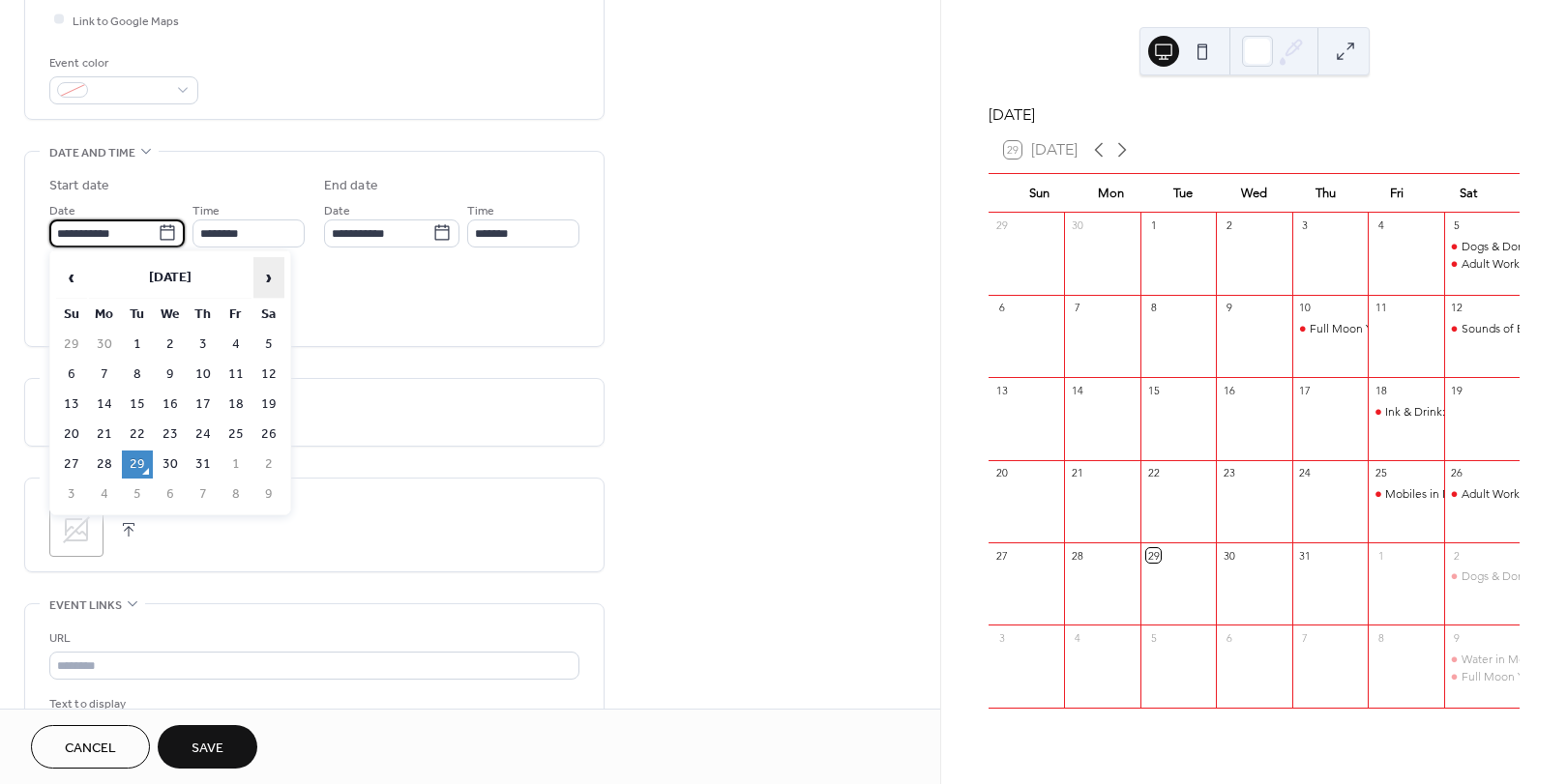 click on "›" at bounding box center (269, 277) 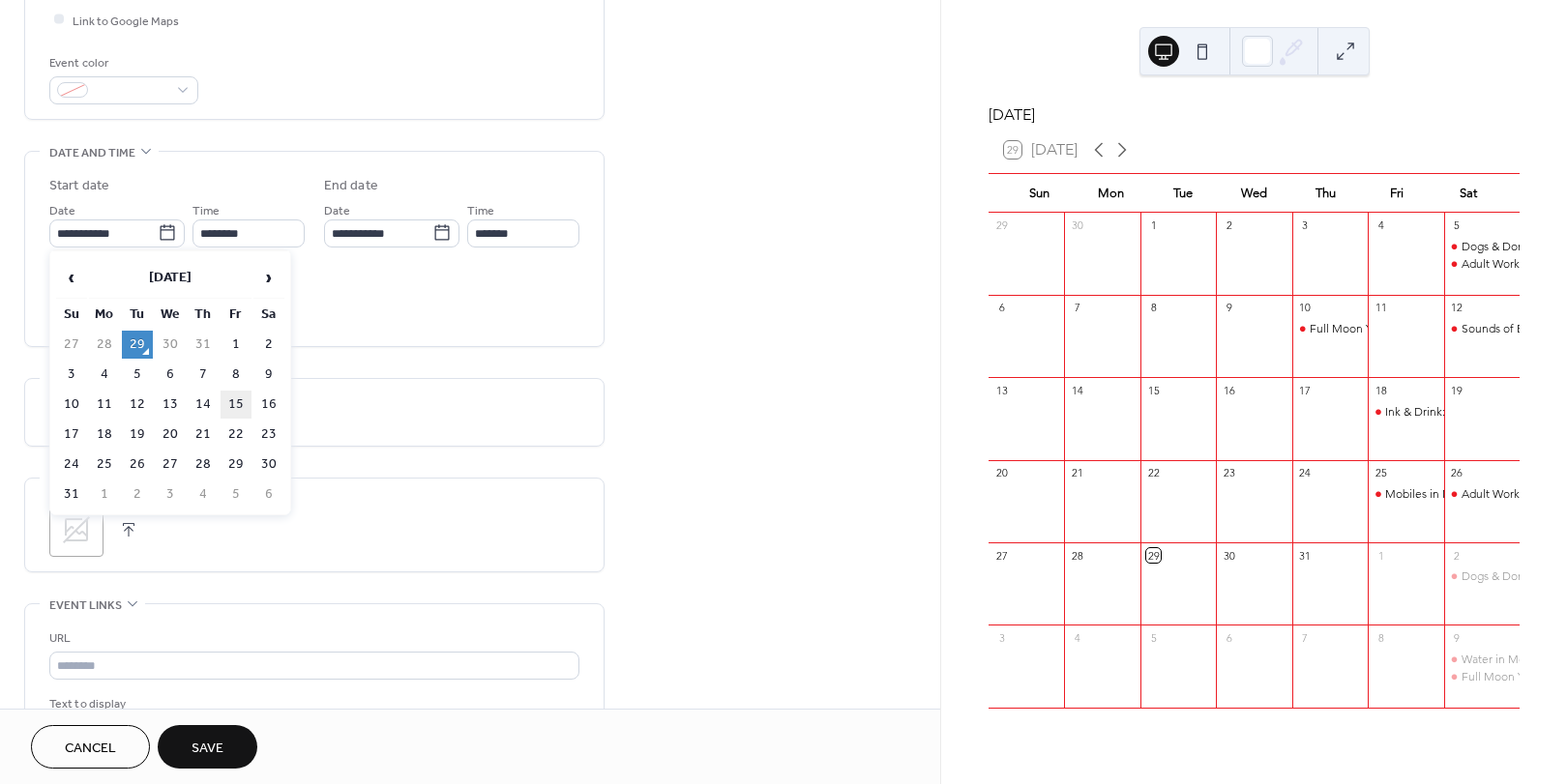 click on "15" at bounding box center (236, 404) 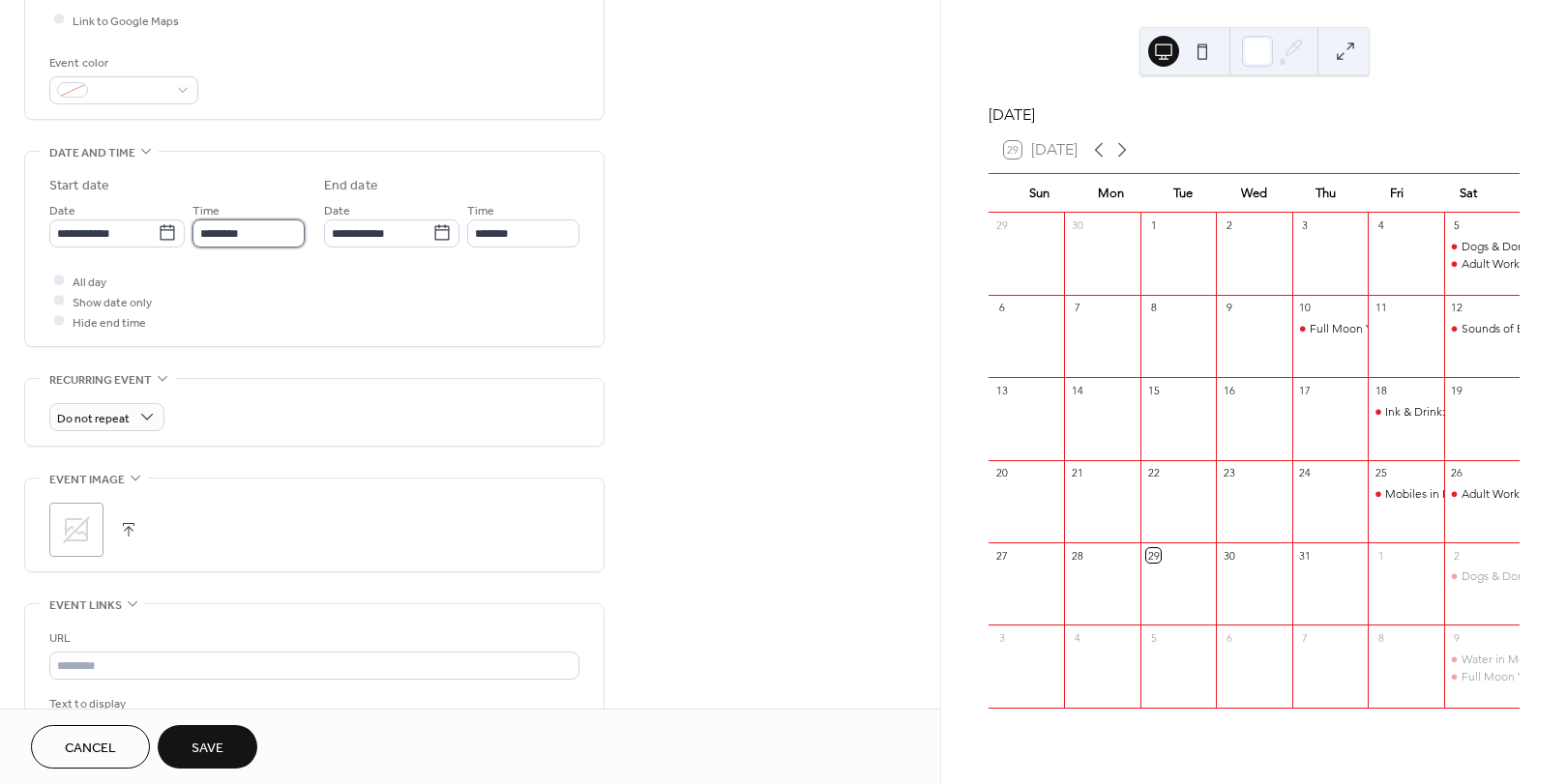 click on "********" at bounding box center [249, 233] 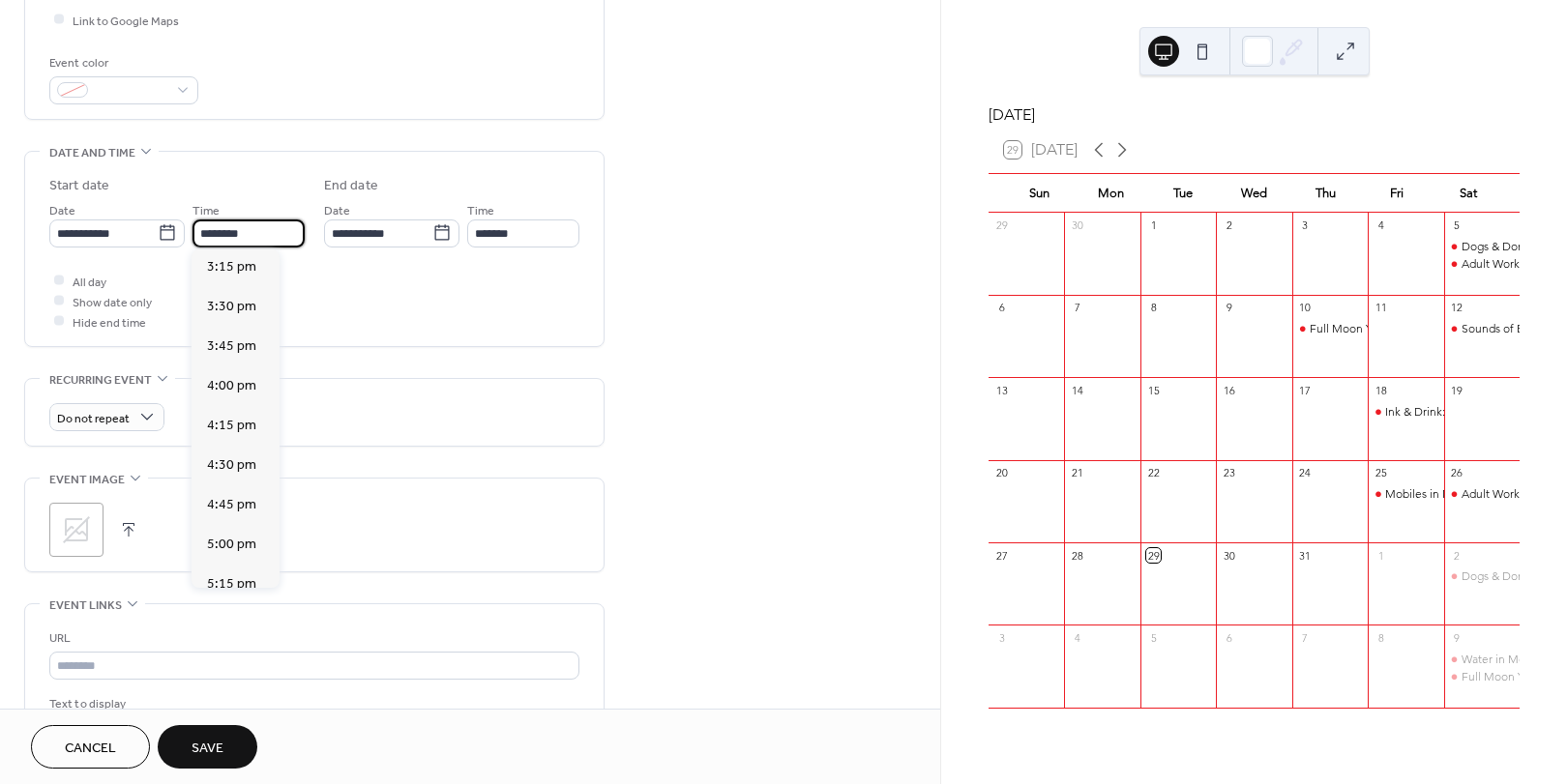 scroll, scrollTop: 2489, scrollLeft: 0, axis: vertical 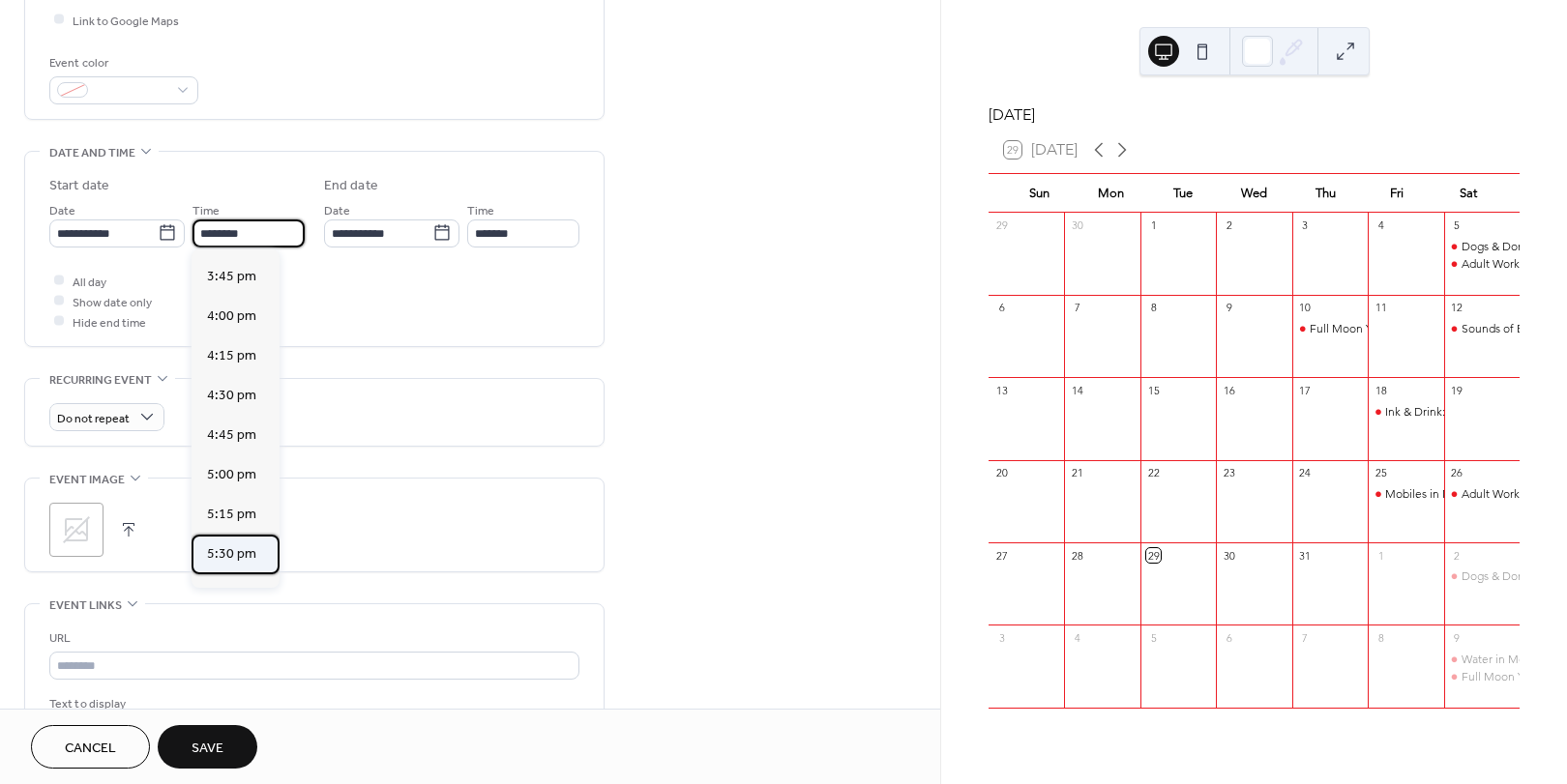click on "5:30 pm" at bounding box center [231, 554] 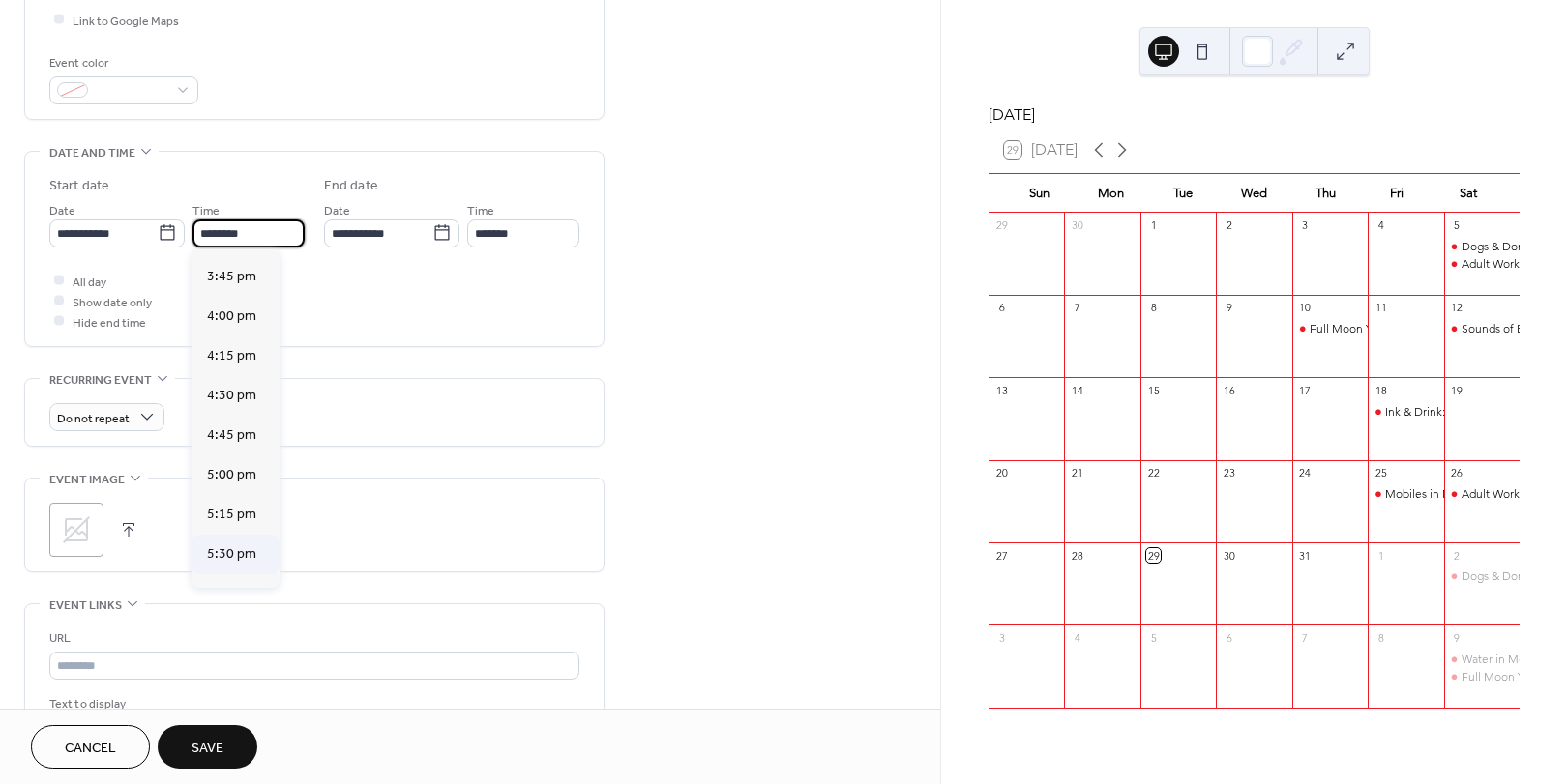 type on "*******" 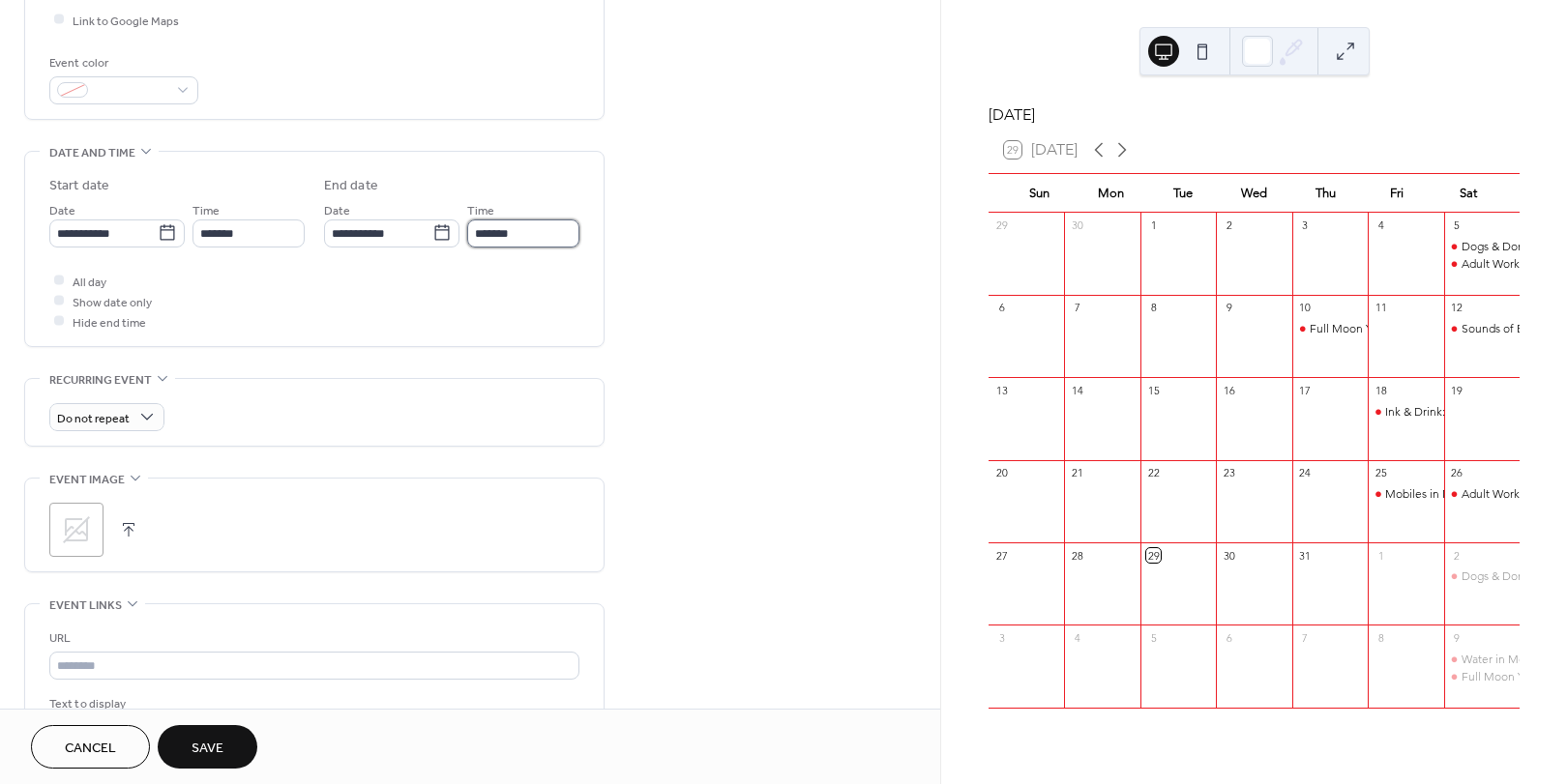 click on "*******" at bounding box center [523, 233] 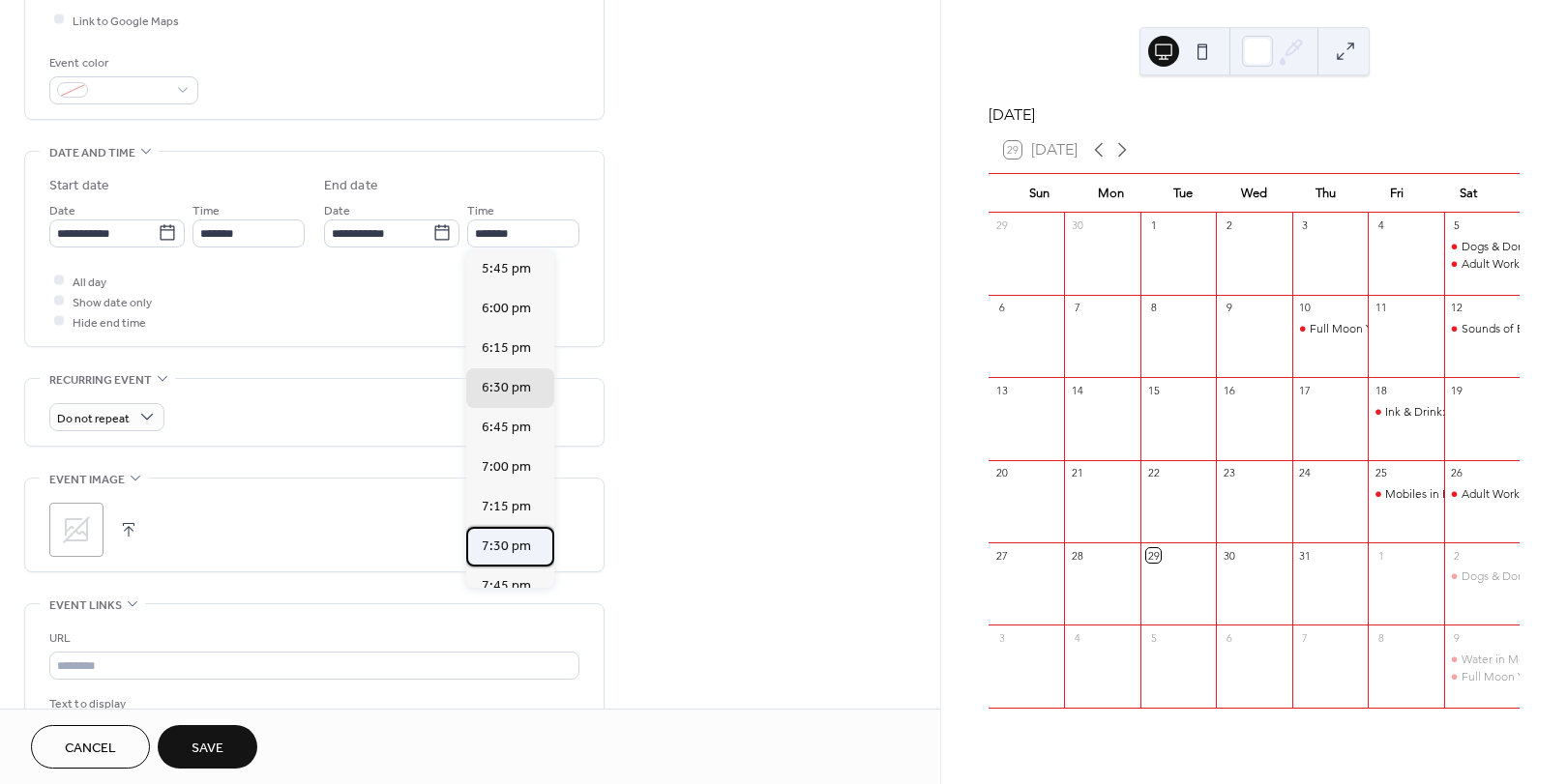 click on "7:30 pm" at bounding box center (506, 546) 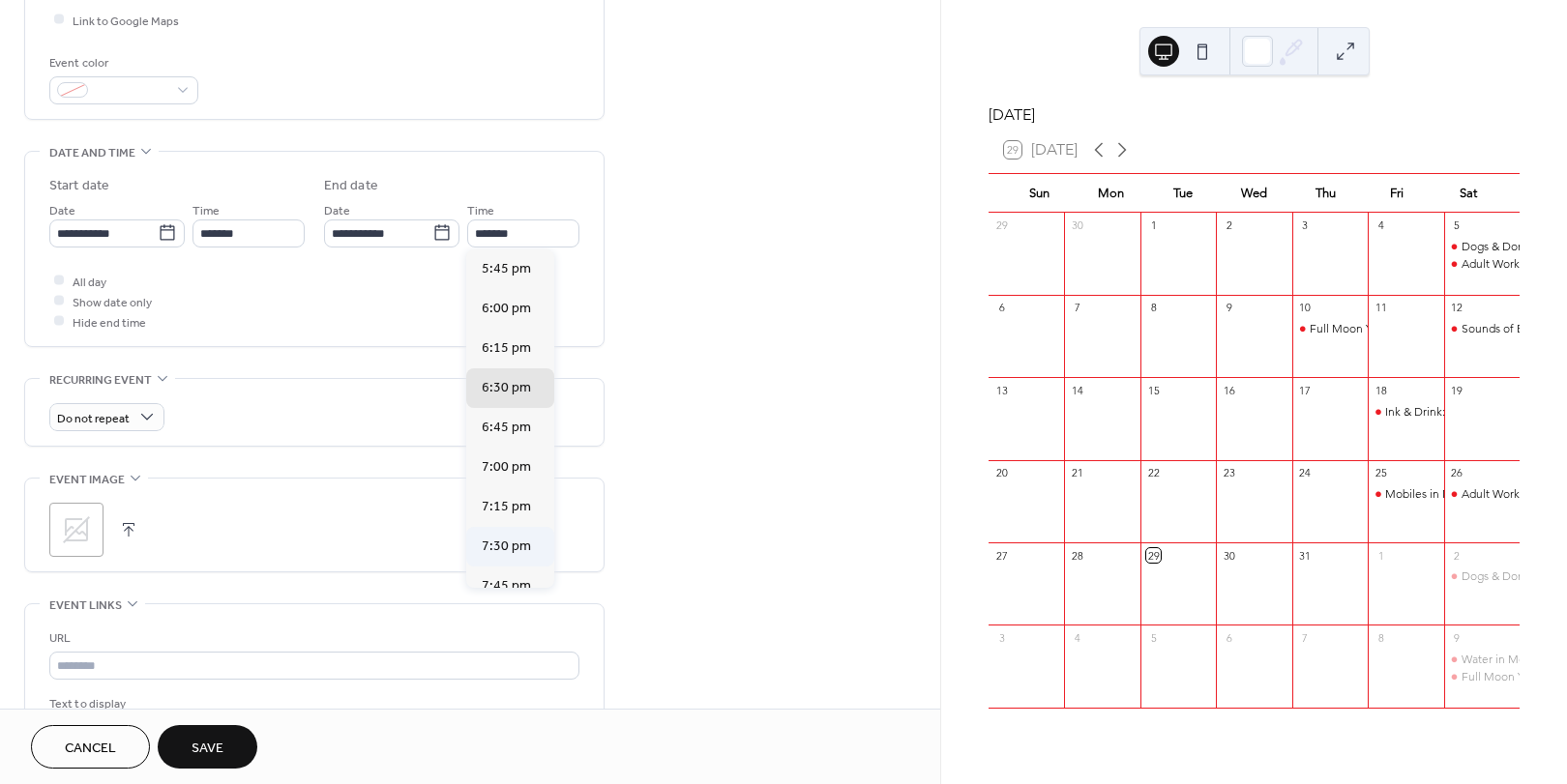 type on "*******" 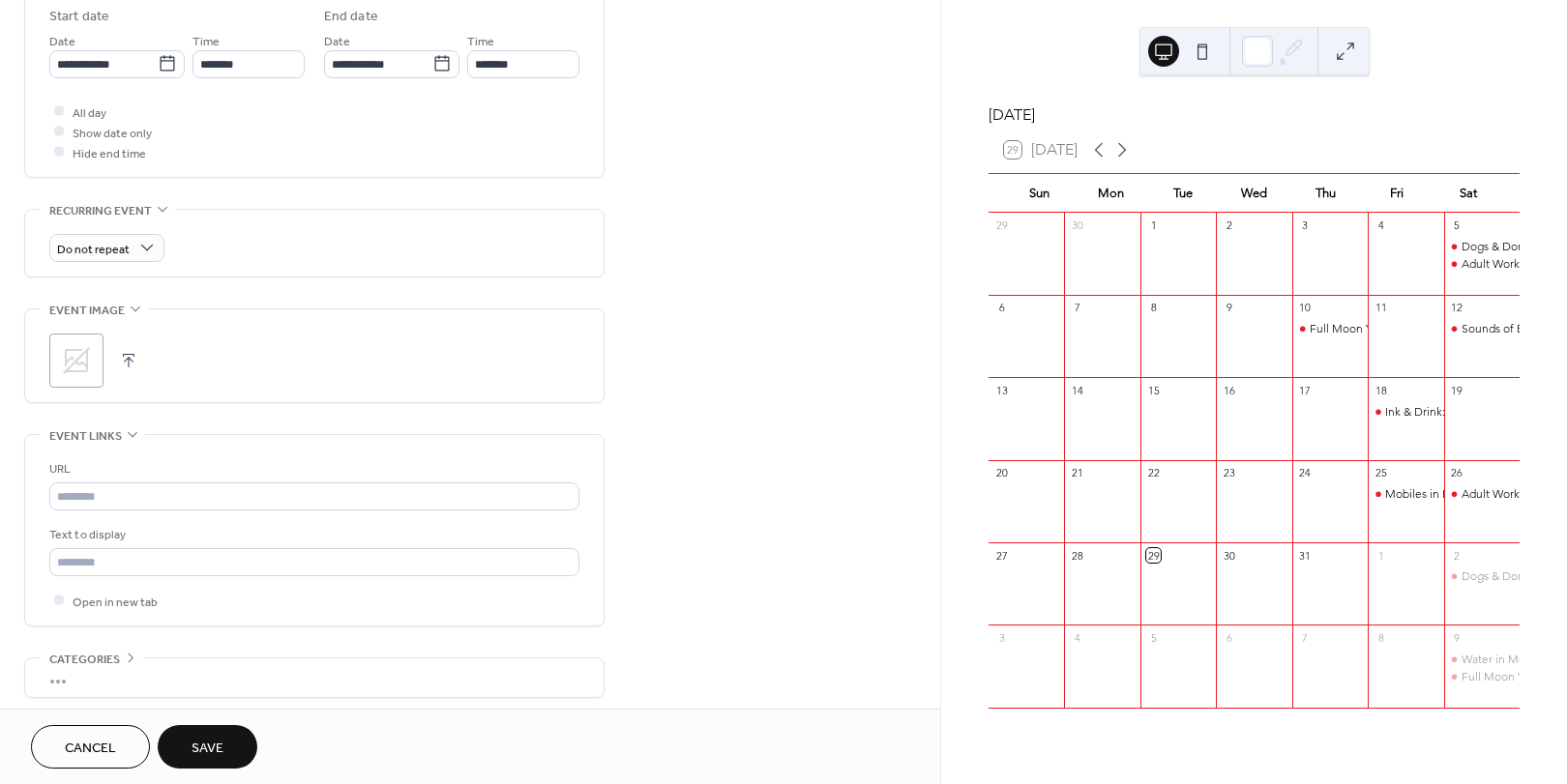 scroll, scrollTop: 646, scrollLeft: 0, axis: vertical 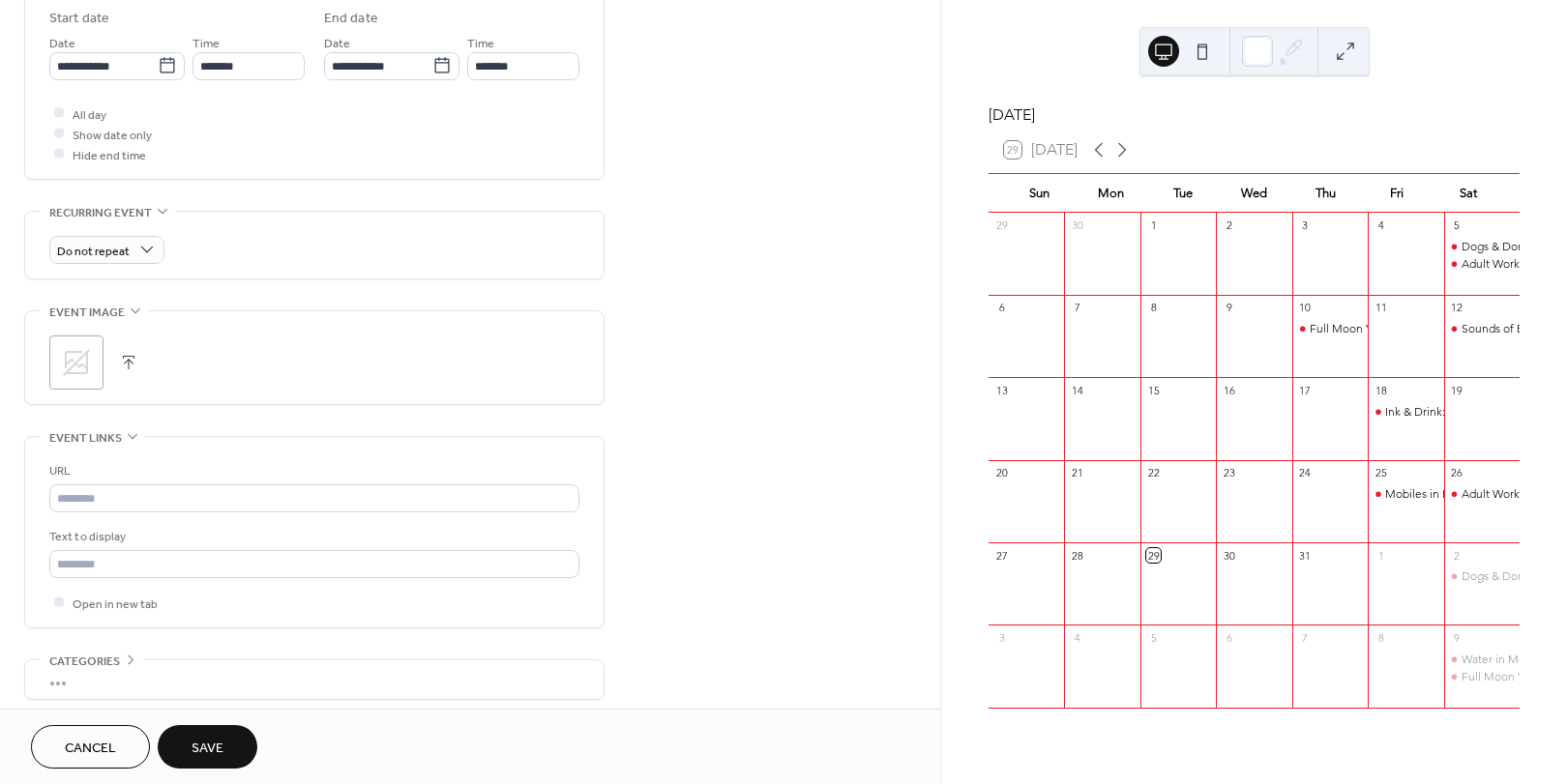 click at bounding box center (129, 363) 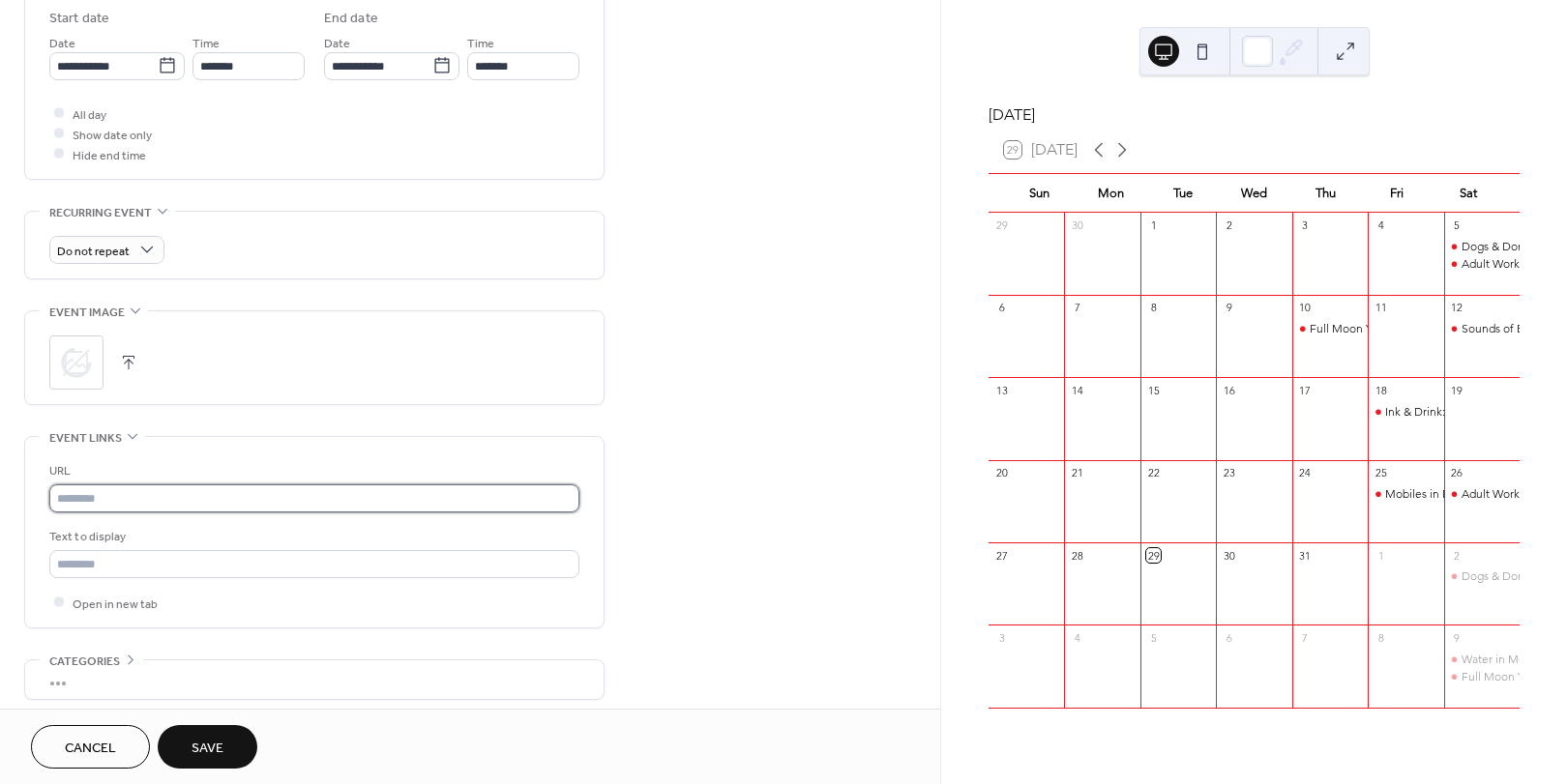 click at bounding box center (314, 498) 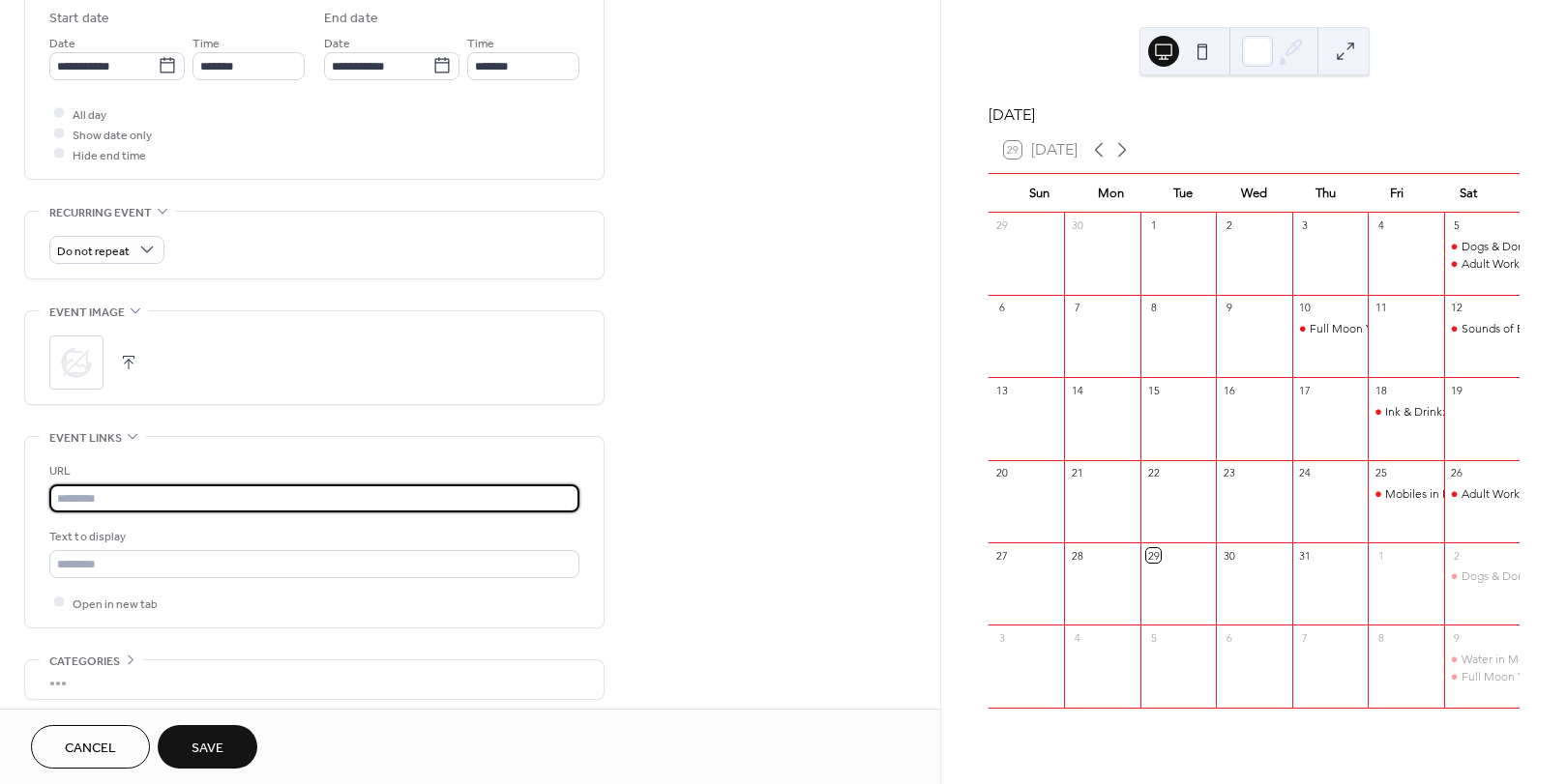 paste on "**********" 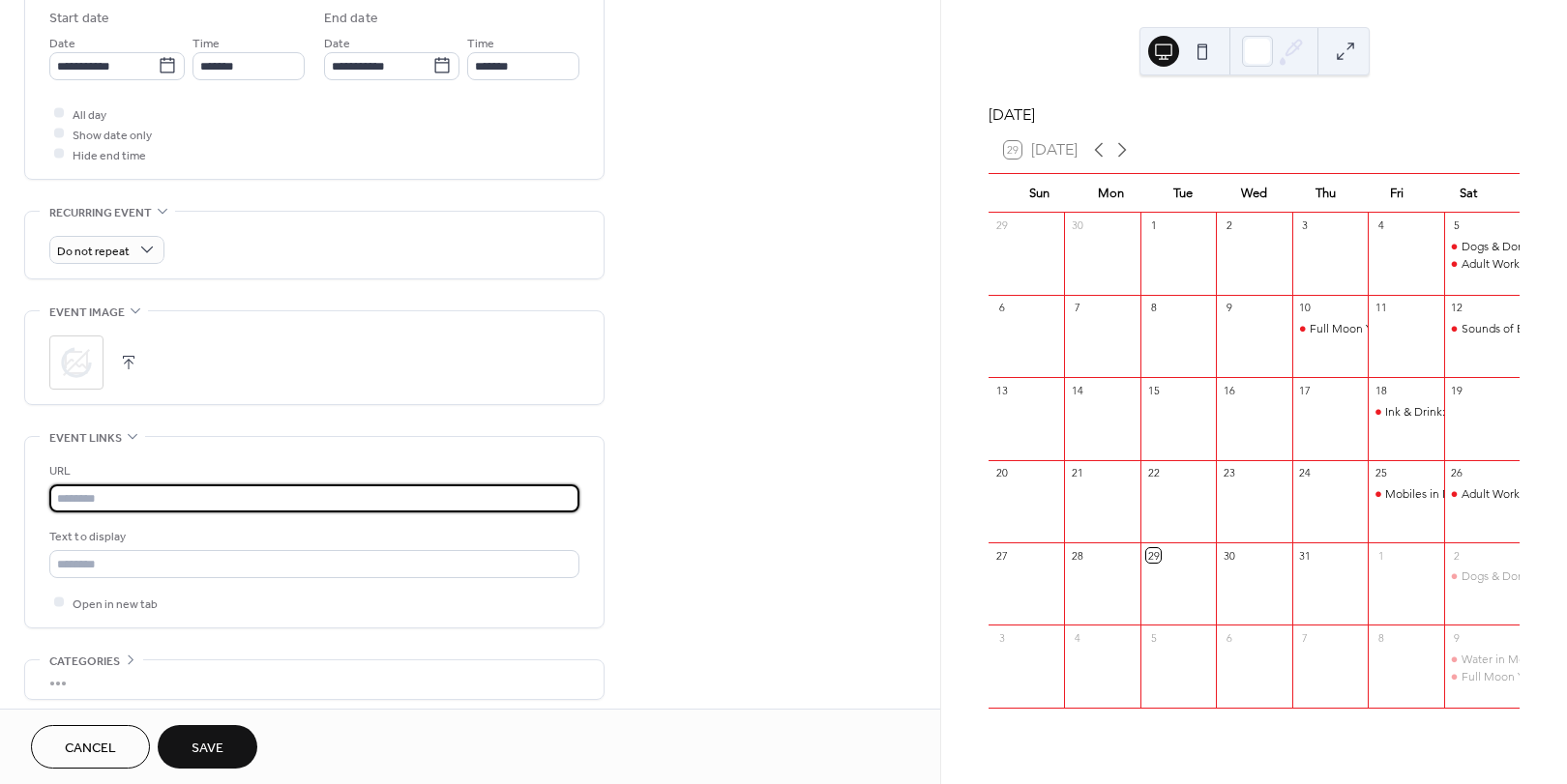 type on "**********" 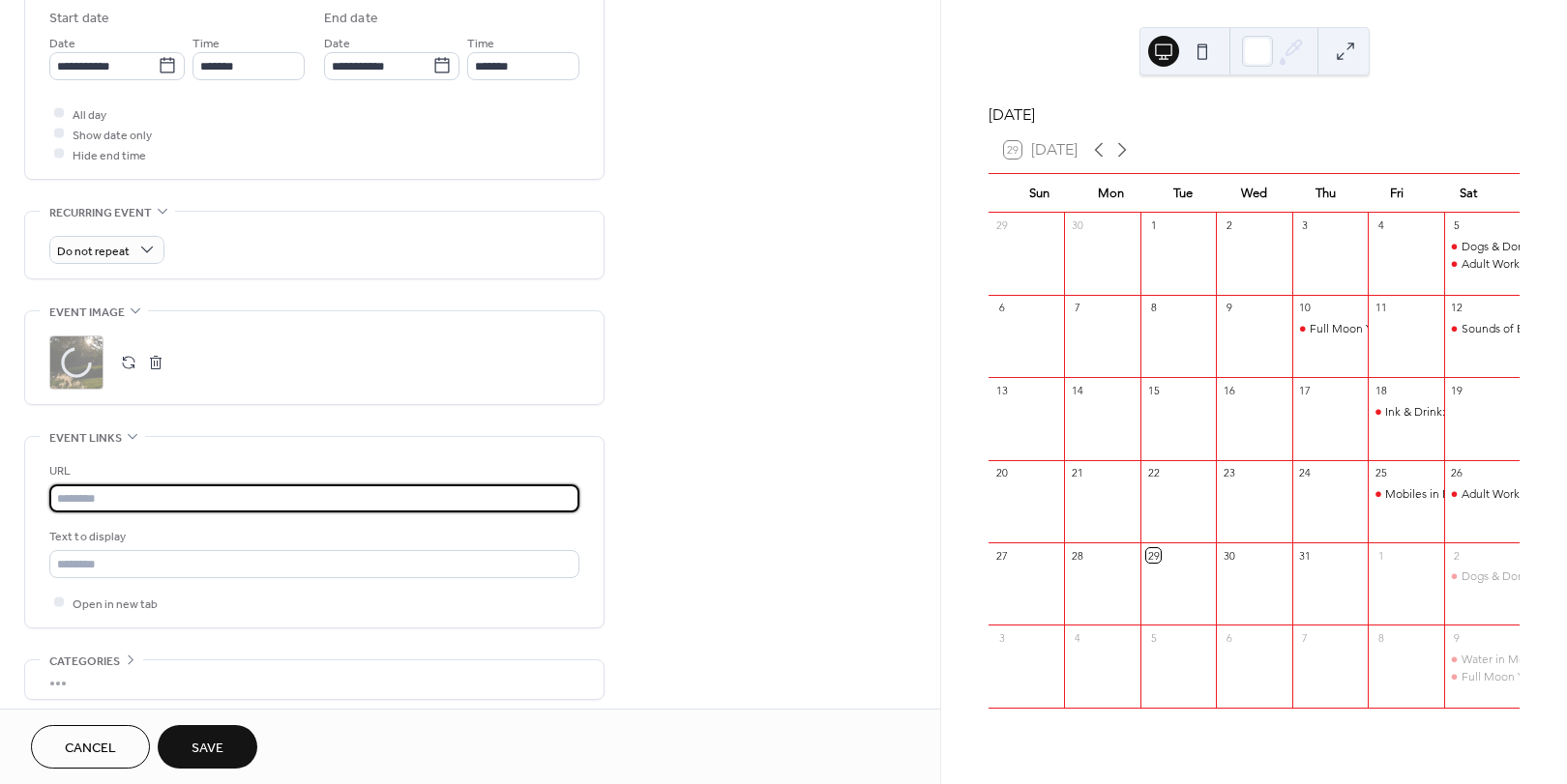 scroll, scrollTop: 0, scrollLeft: 0, axis: both 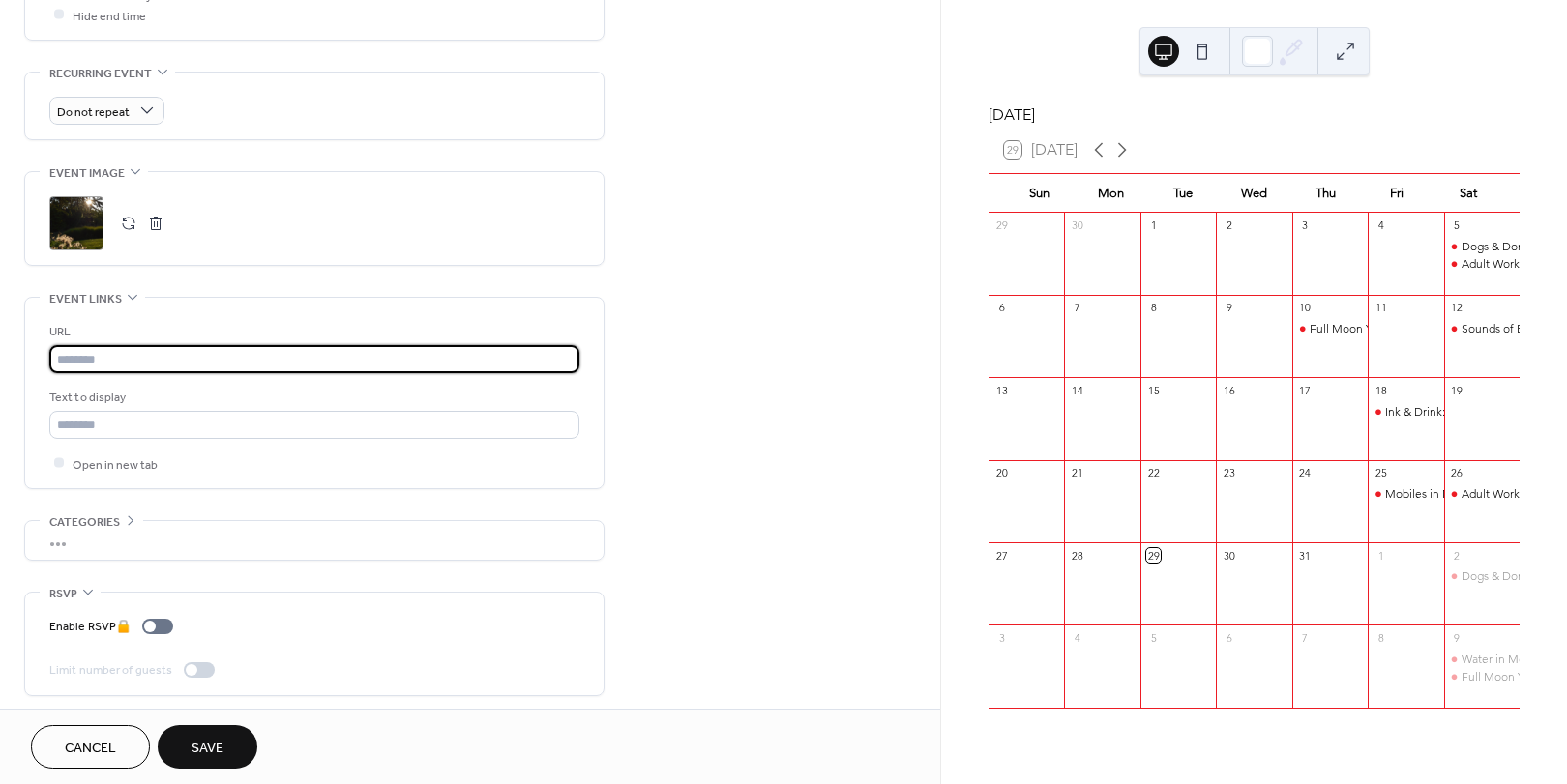 click at bounding box center [314, 359] 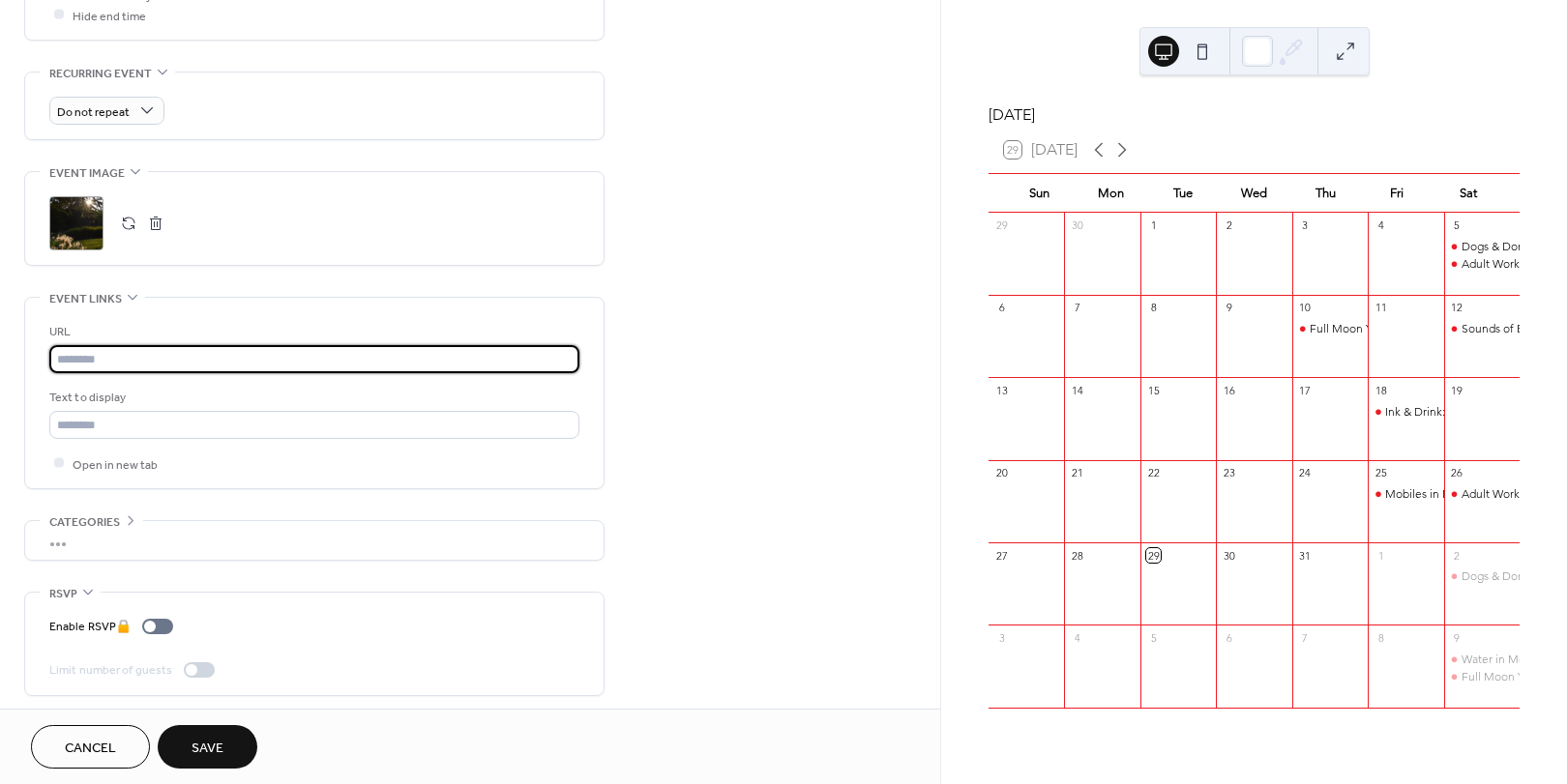 paste on "**********" 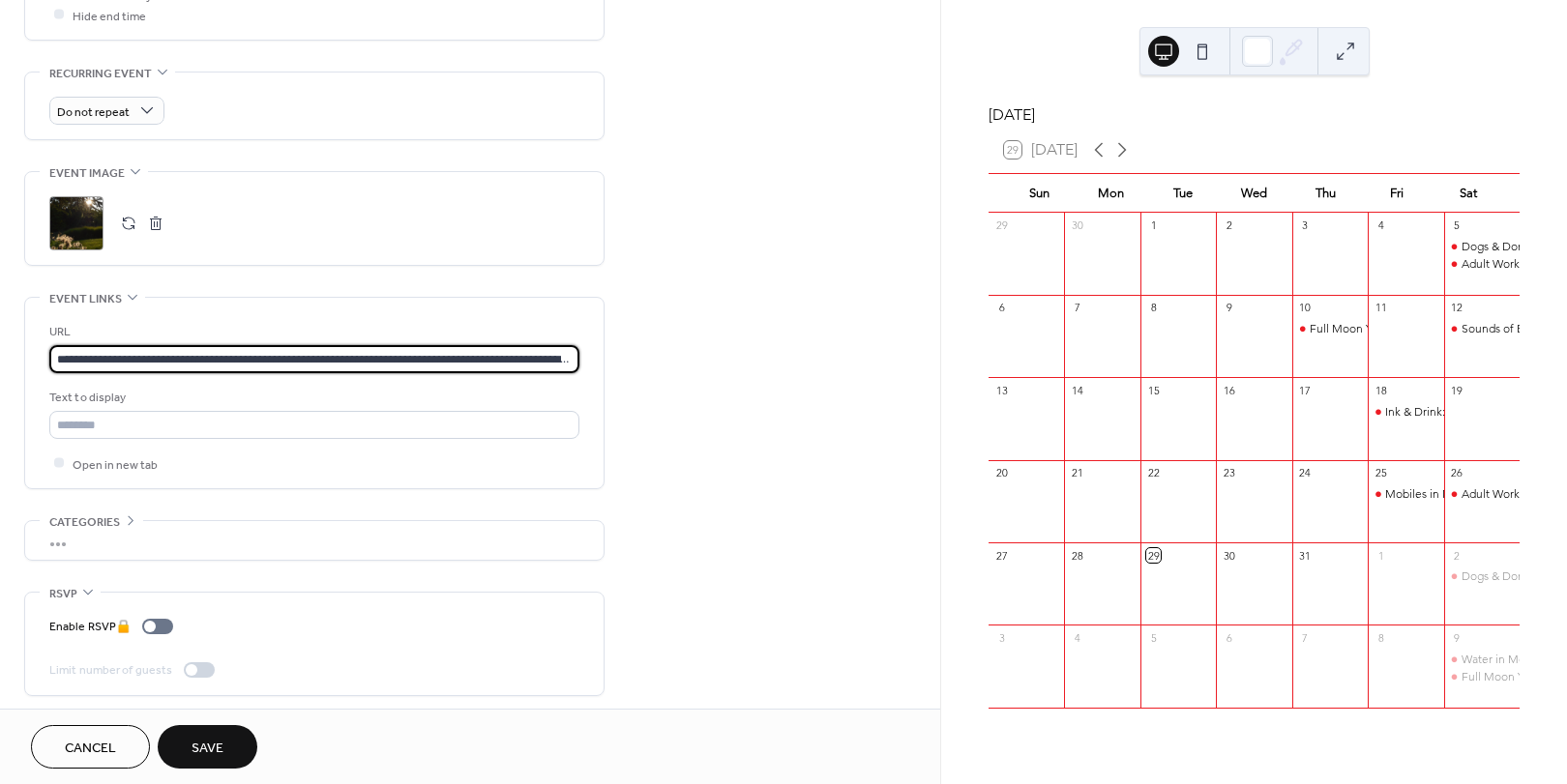 scroll, scrollTop: 0, scrollLeft: 1322, axis: horizontal 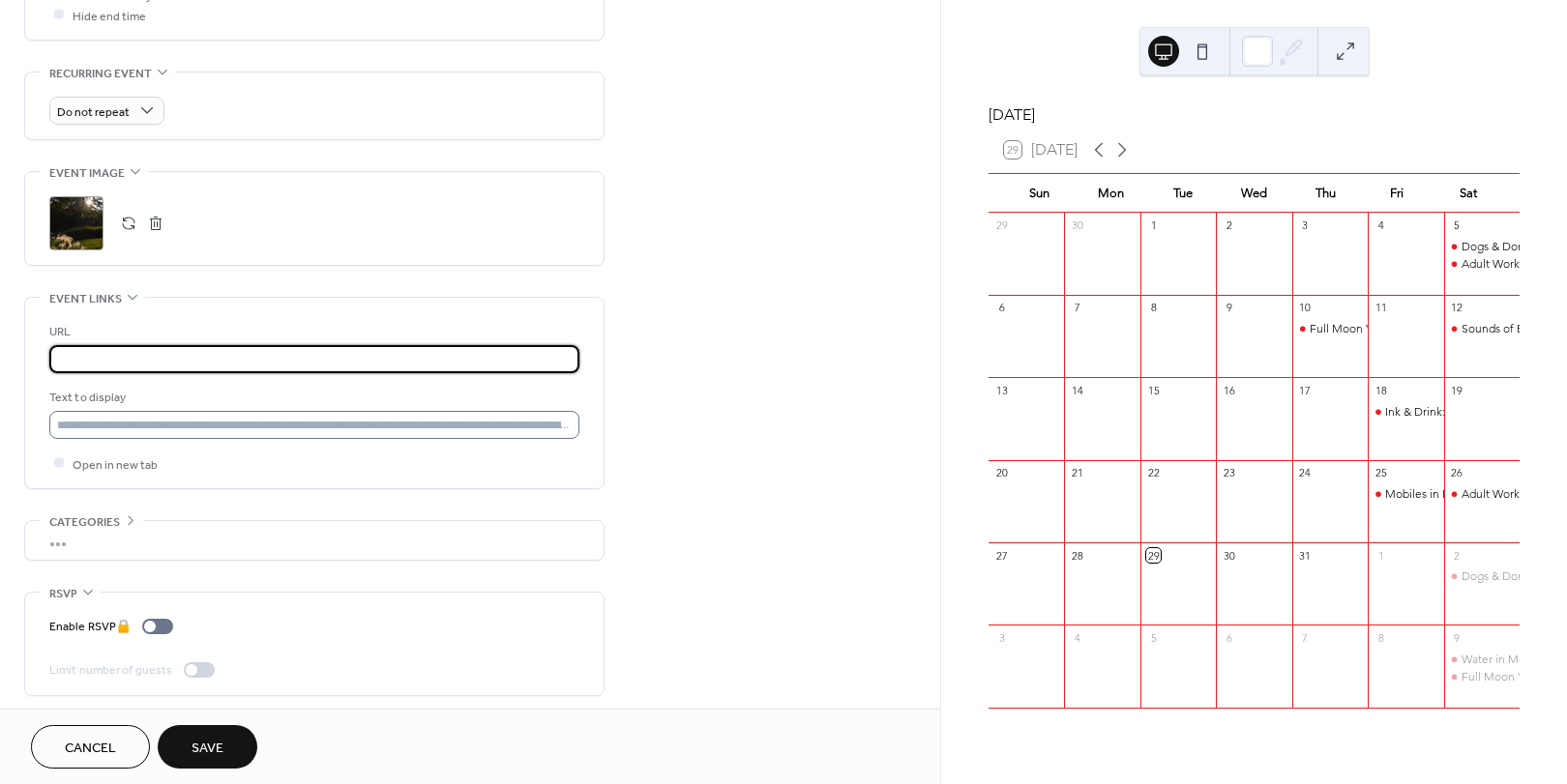 type on "**********" 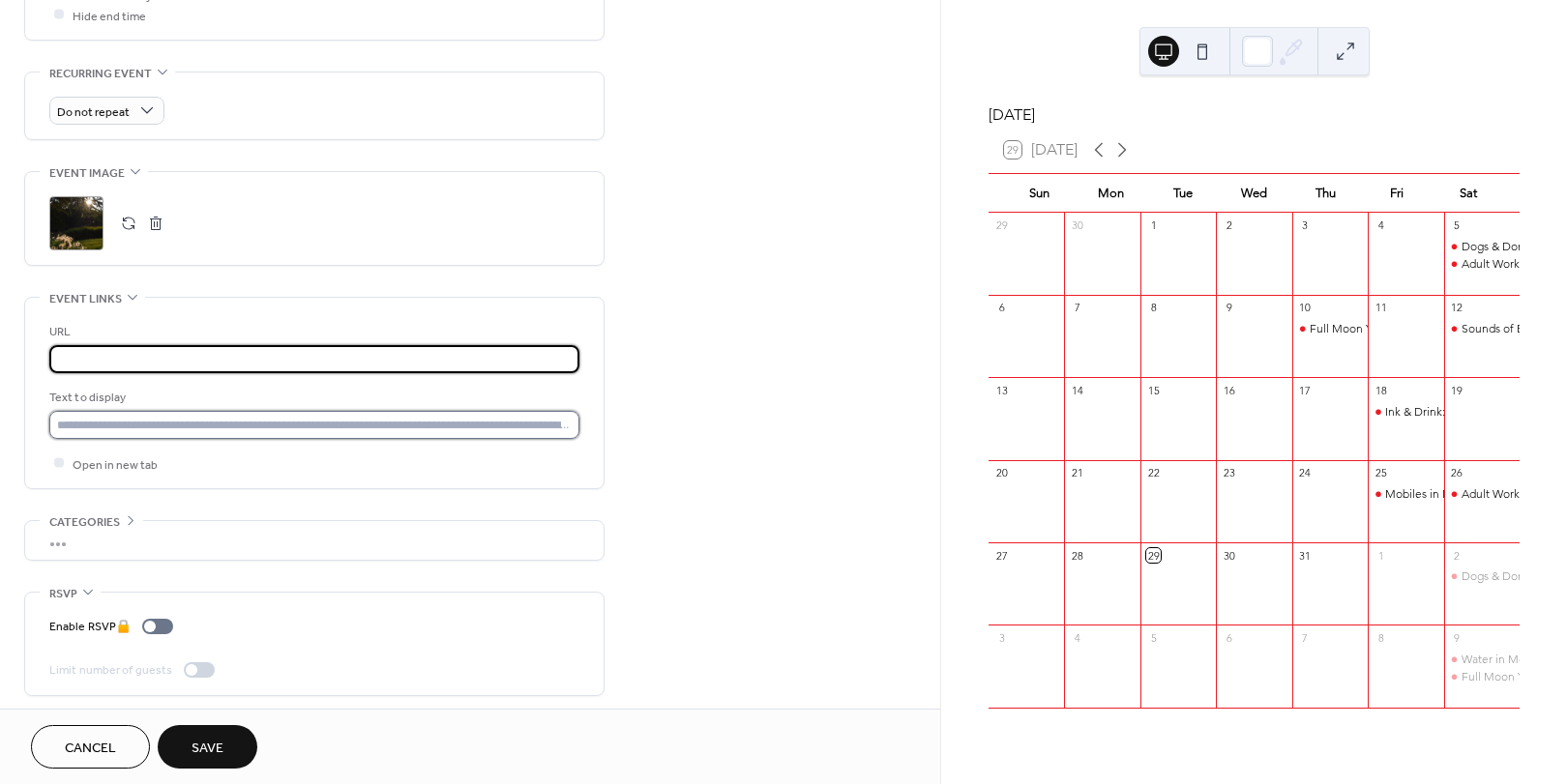 click at bounding box center [314, 424] 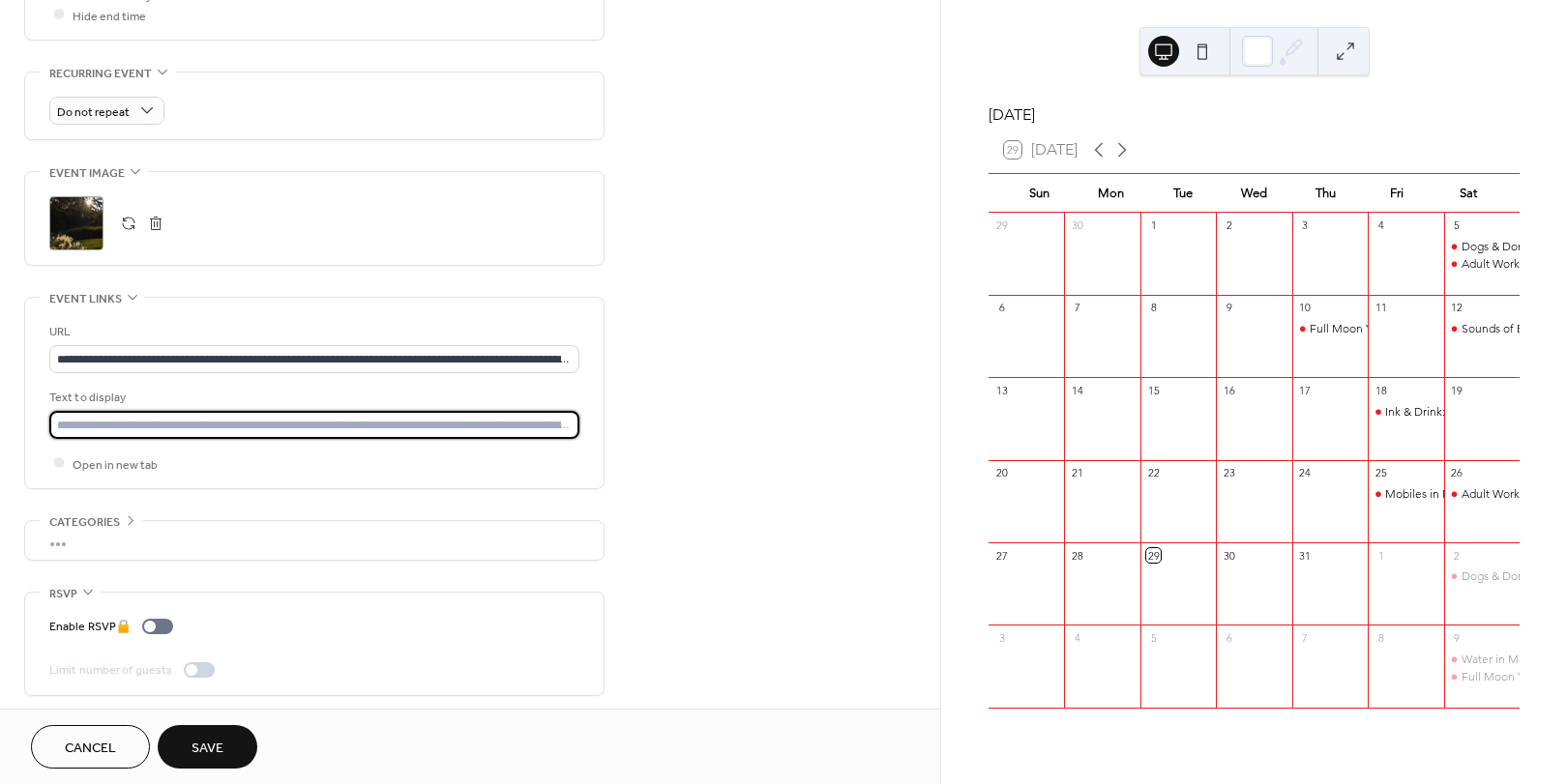 click at bounding box center [314, 424] 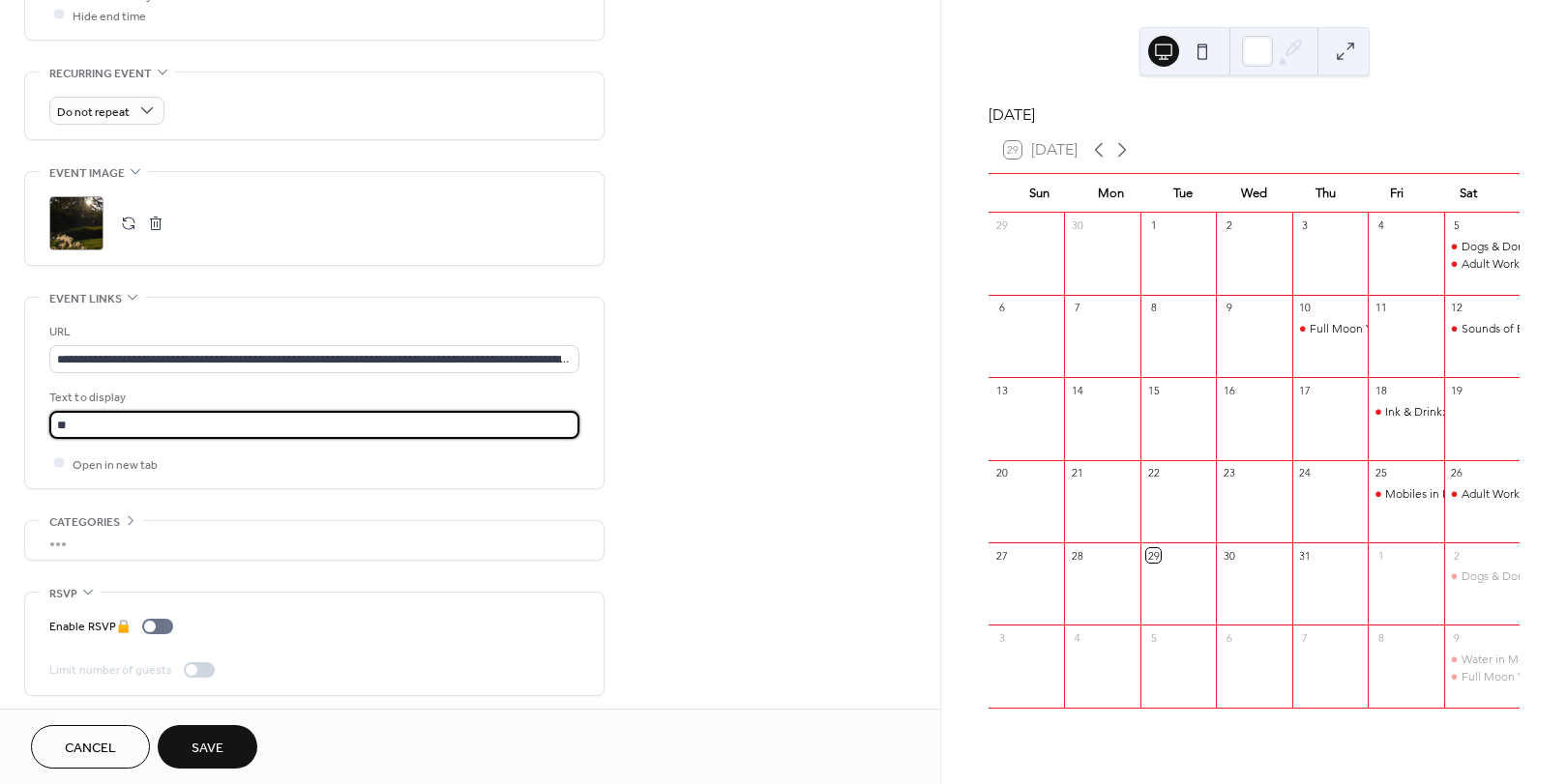 type on "*" 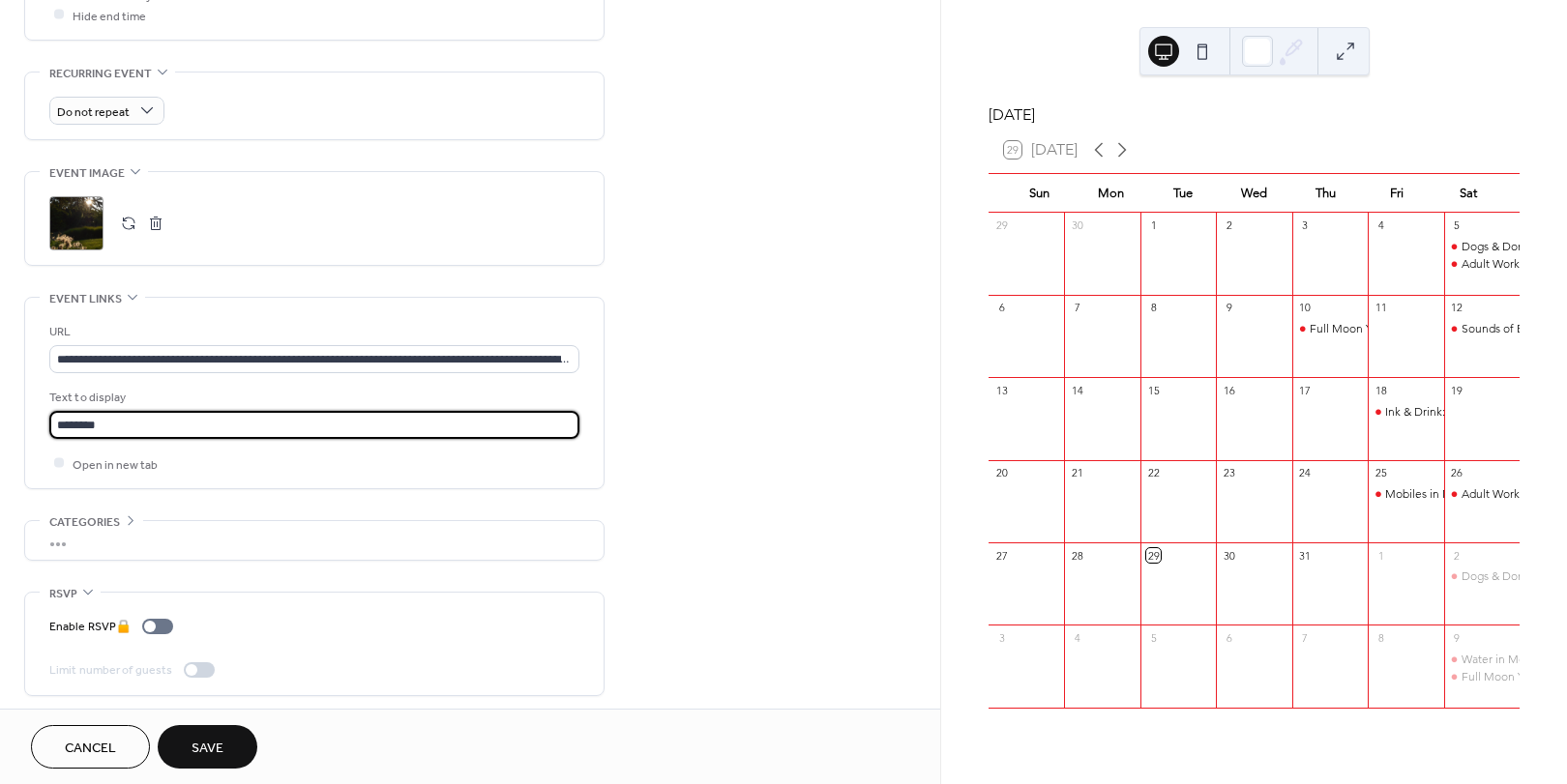 type on "********" 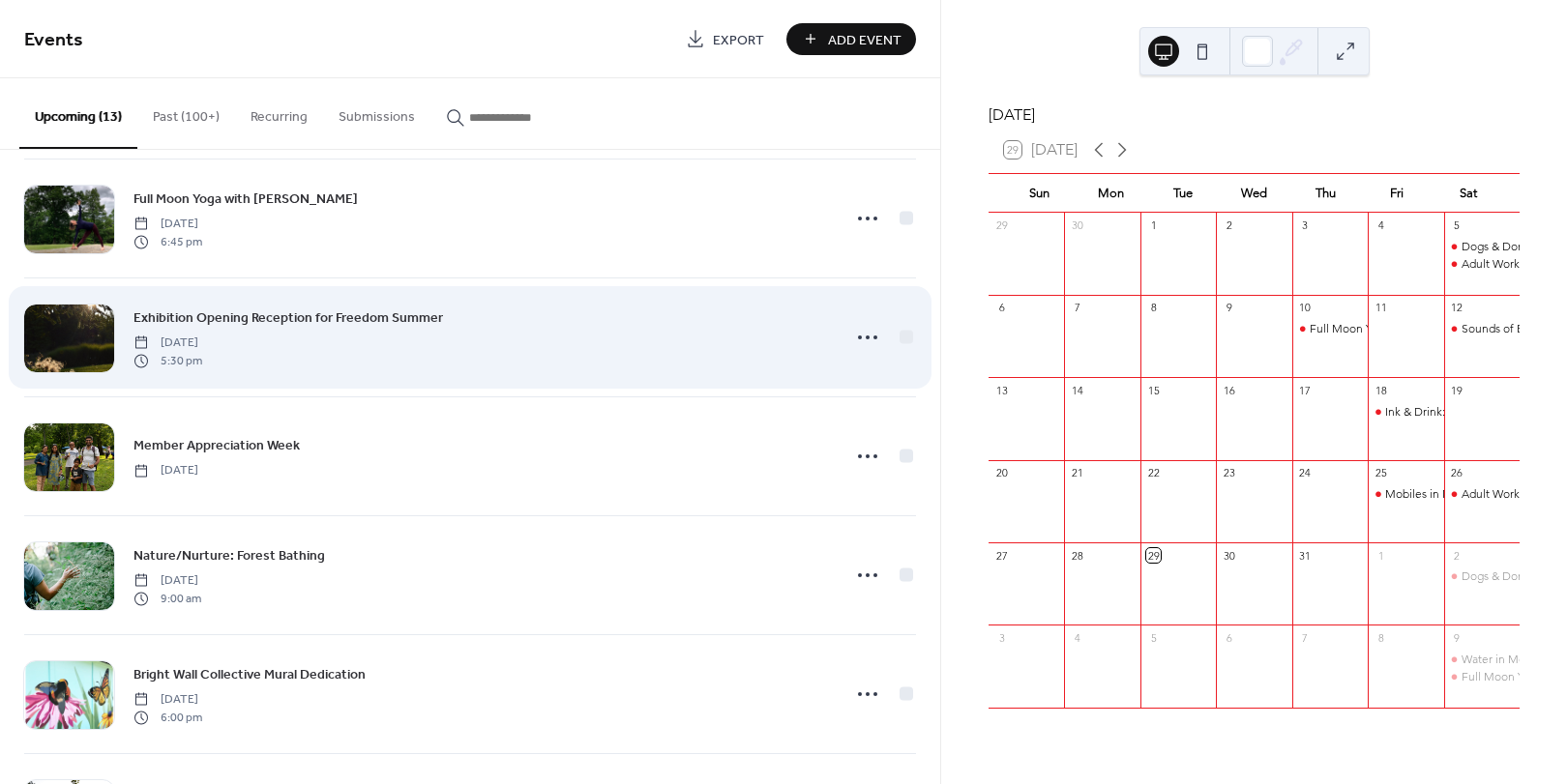 scroll, scrollTop: 256, scrollLeft: 0, axis: vertical 